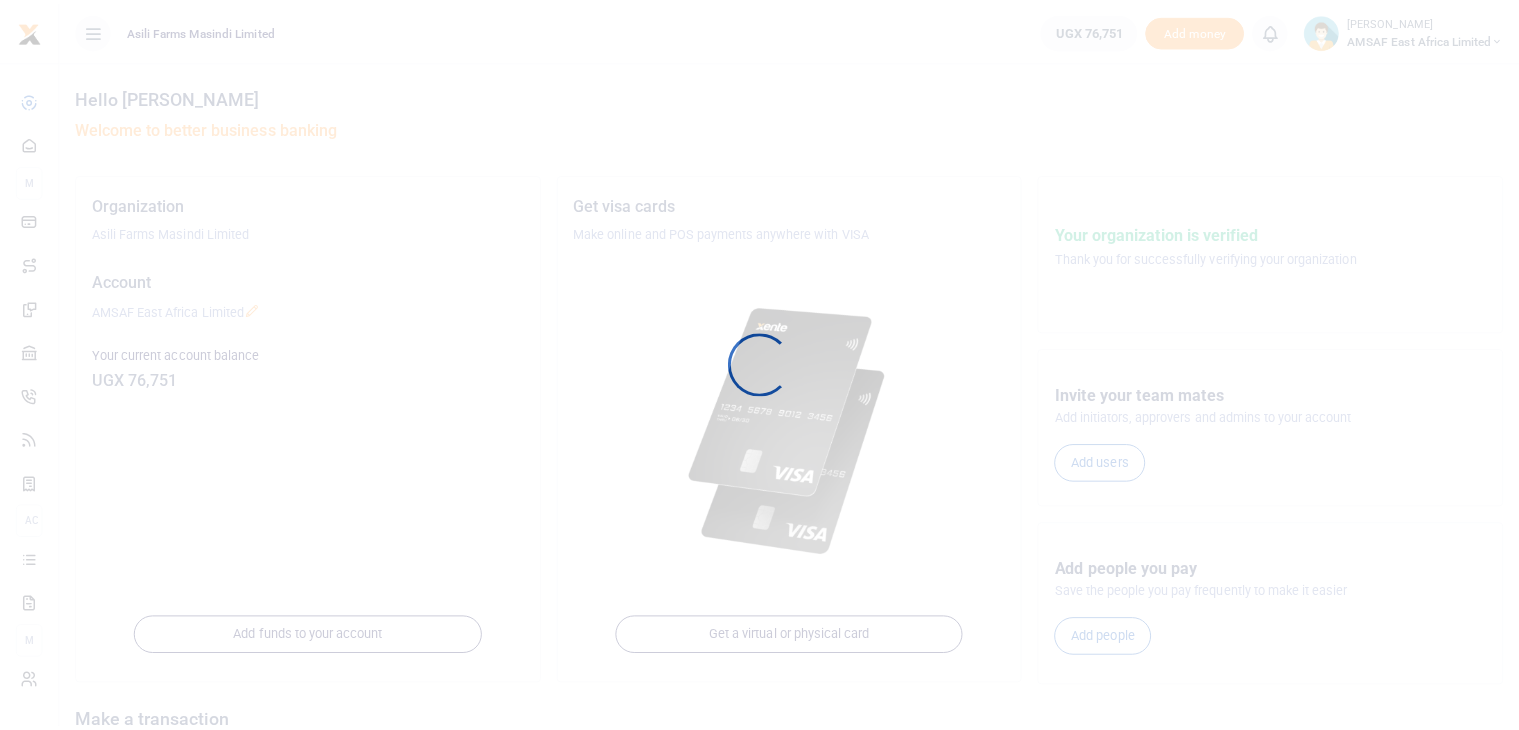 scroll, scrollTop: 0, scrollLeft: 0, axis: both 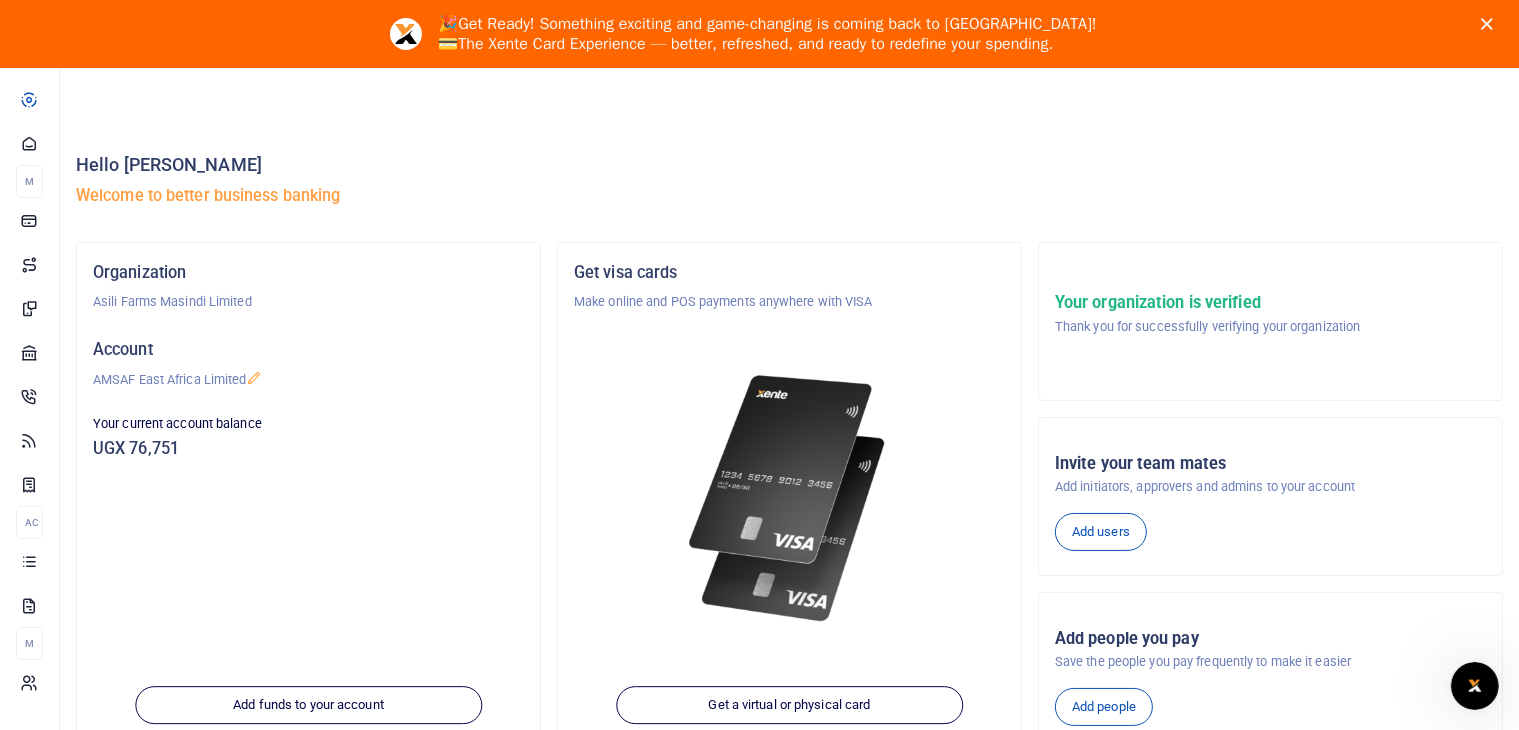 click 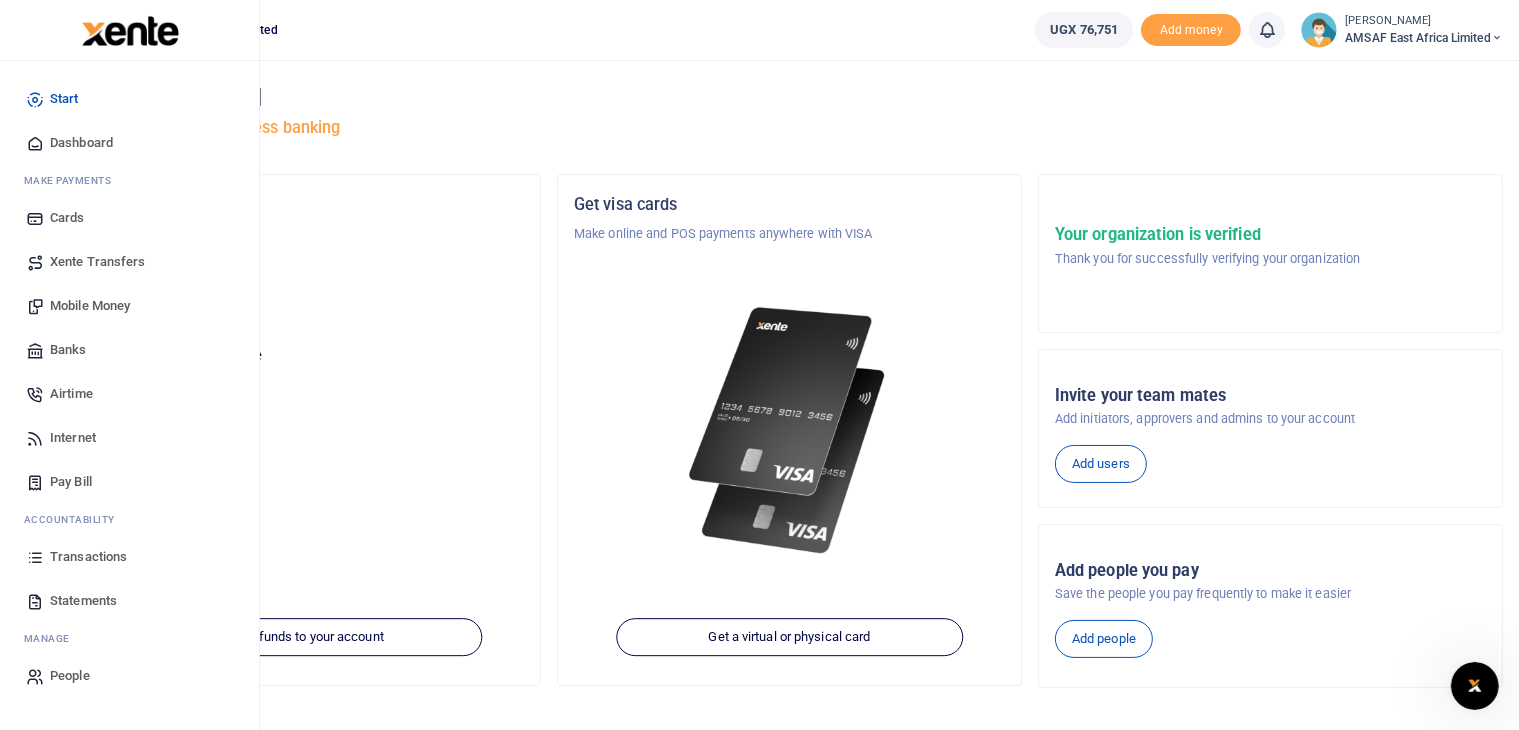 click on "Mobile Money" at bounding box center (90, 306) 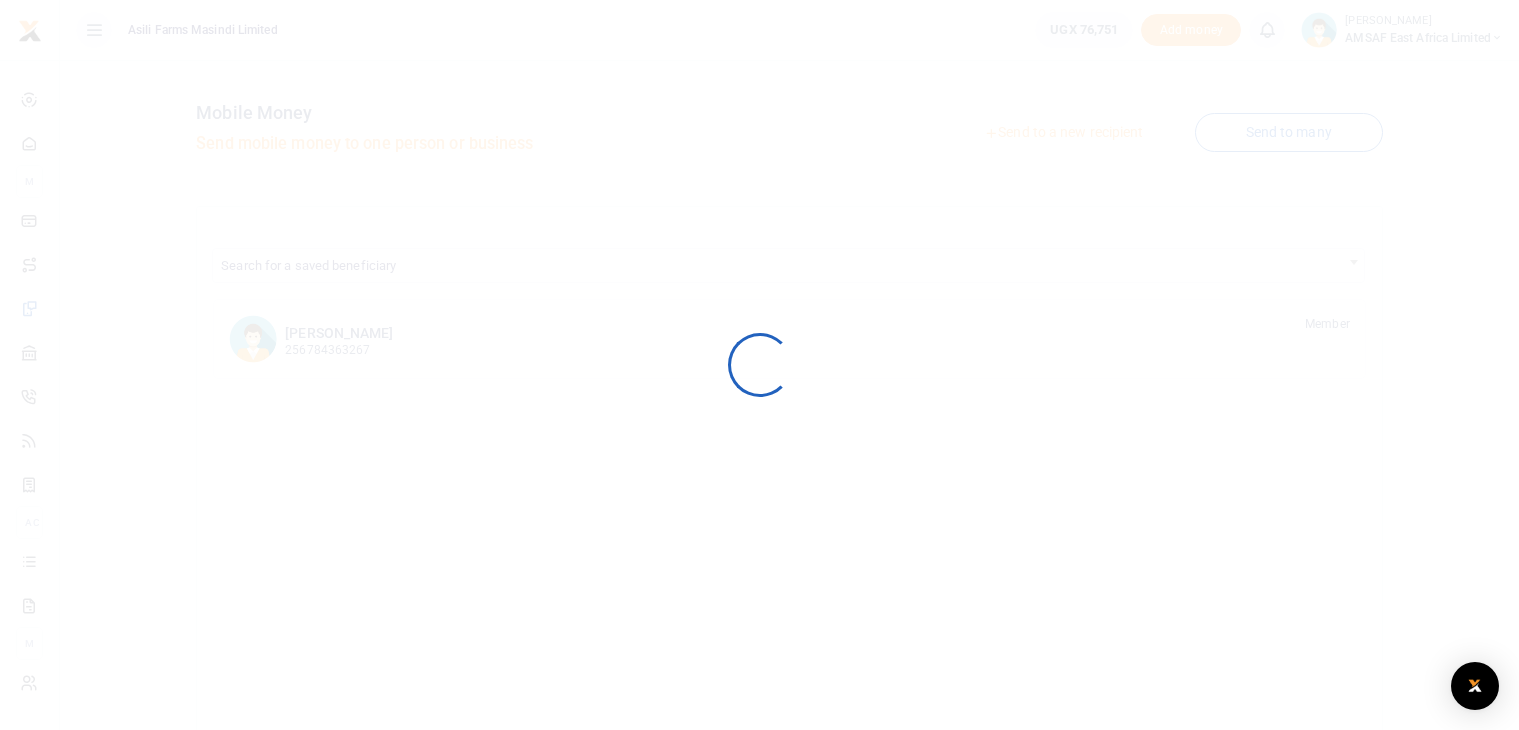 scroll, scrollTop: 0, scrollLeft: 0, axis: both 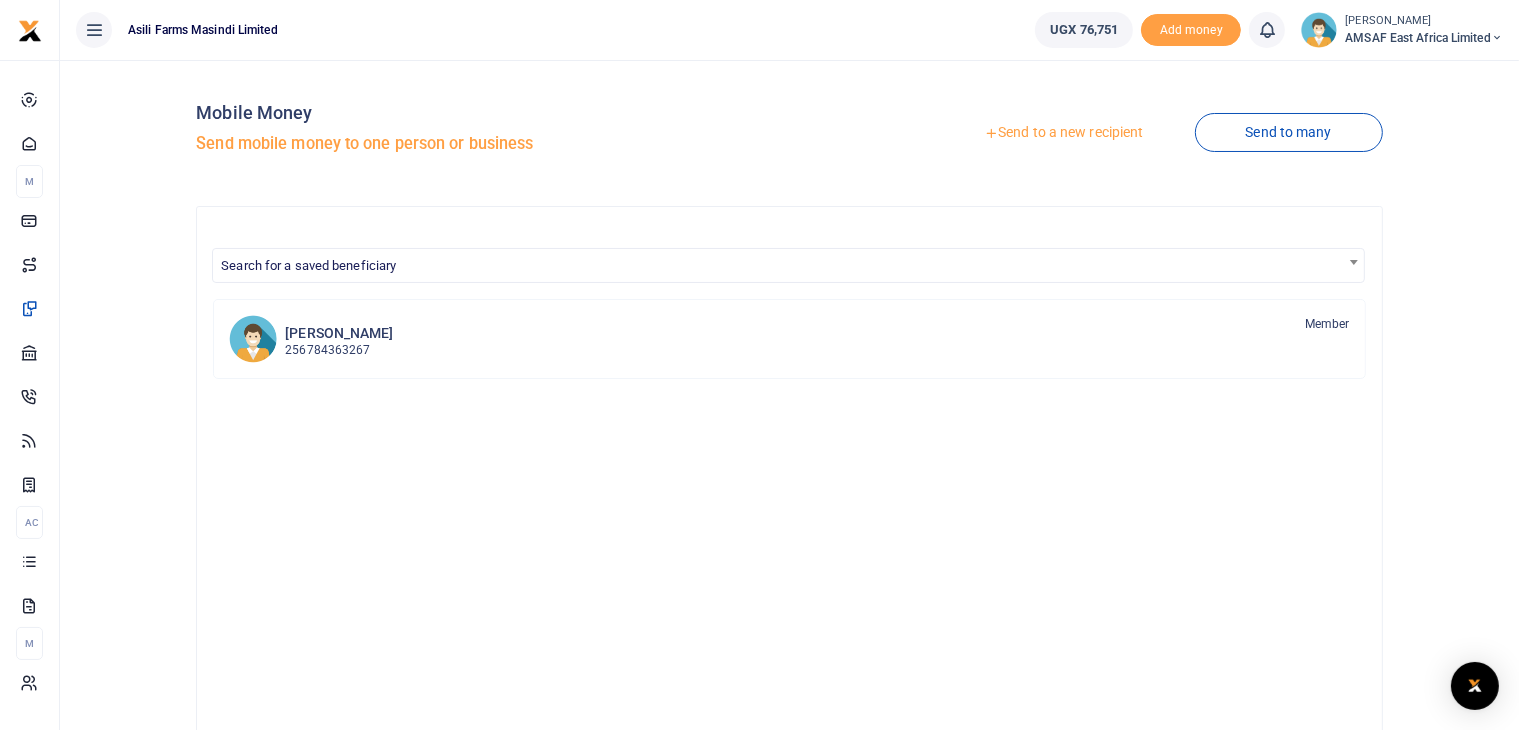 click on "Send to a new recipient" at bounding box center [1063, 133] 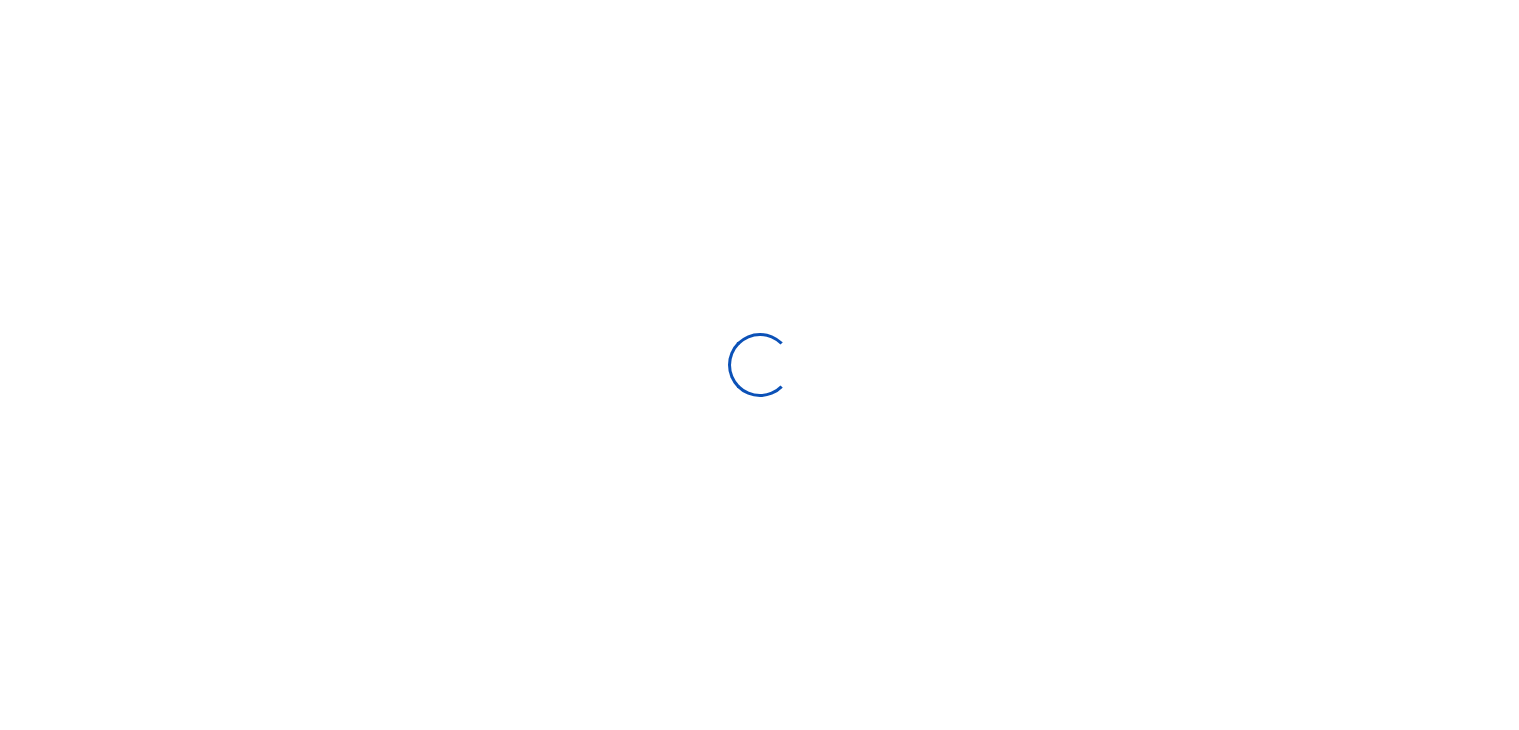 scroll, scrollTop: 0, scrollLeft: 0, axis: both 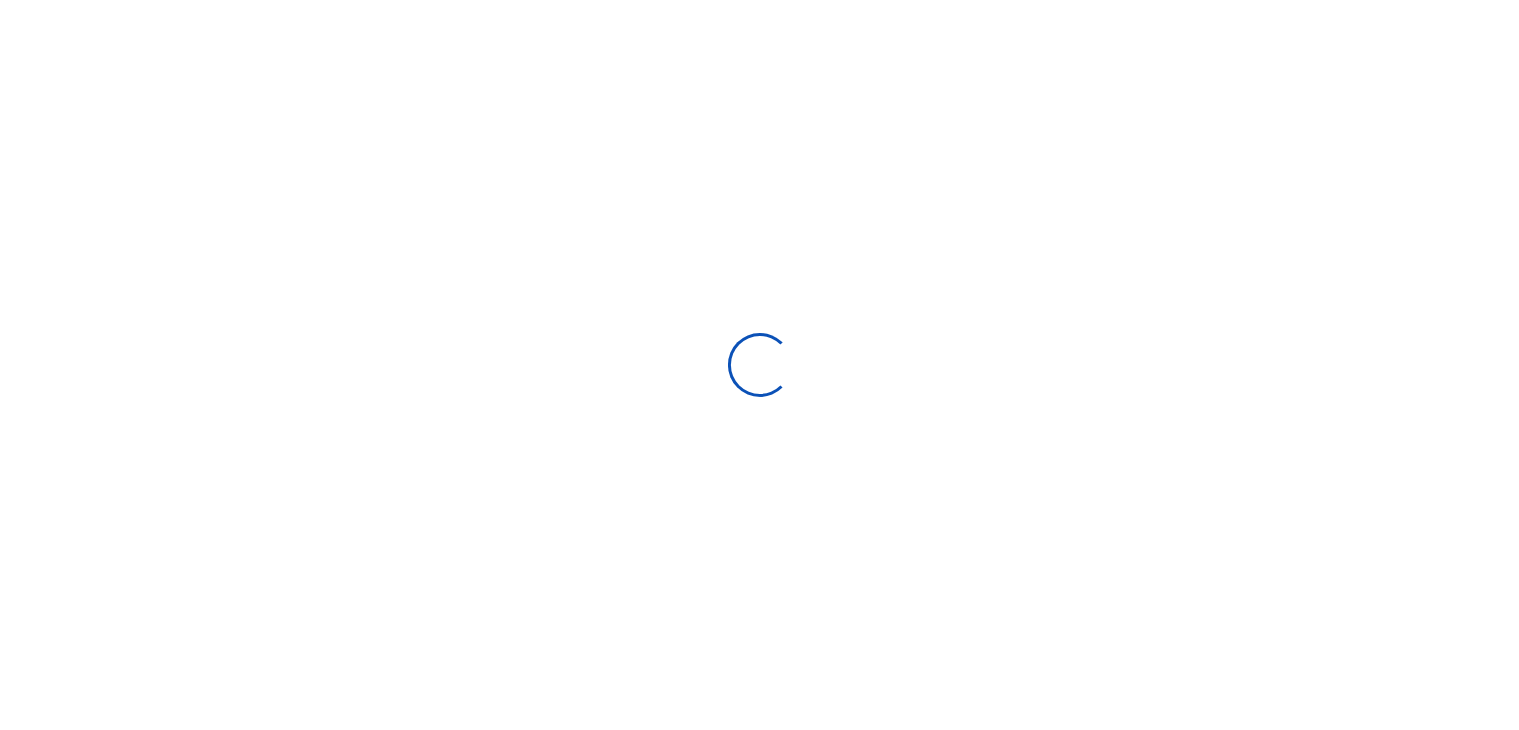 select on "Loading bundles" 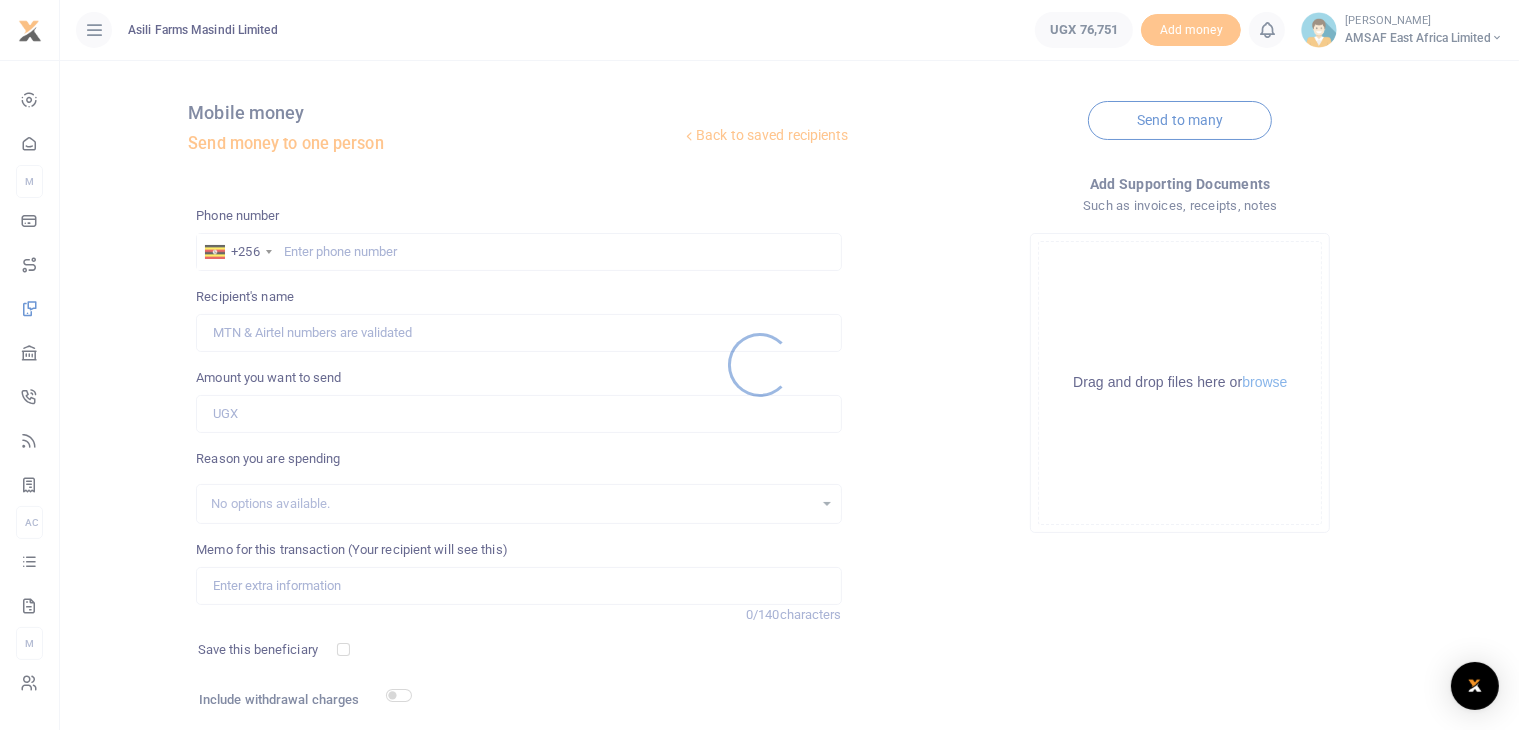 click at bounding box center [759, 365] 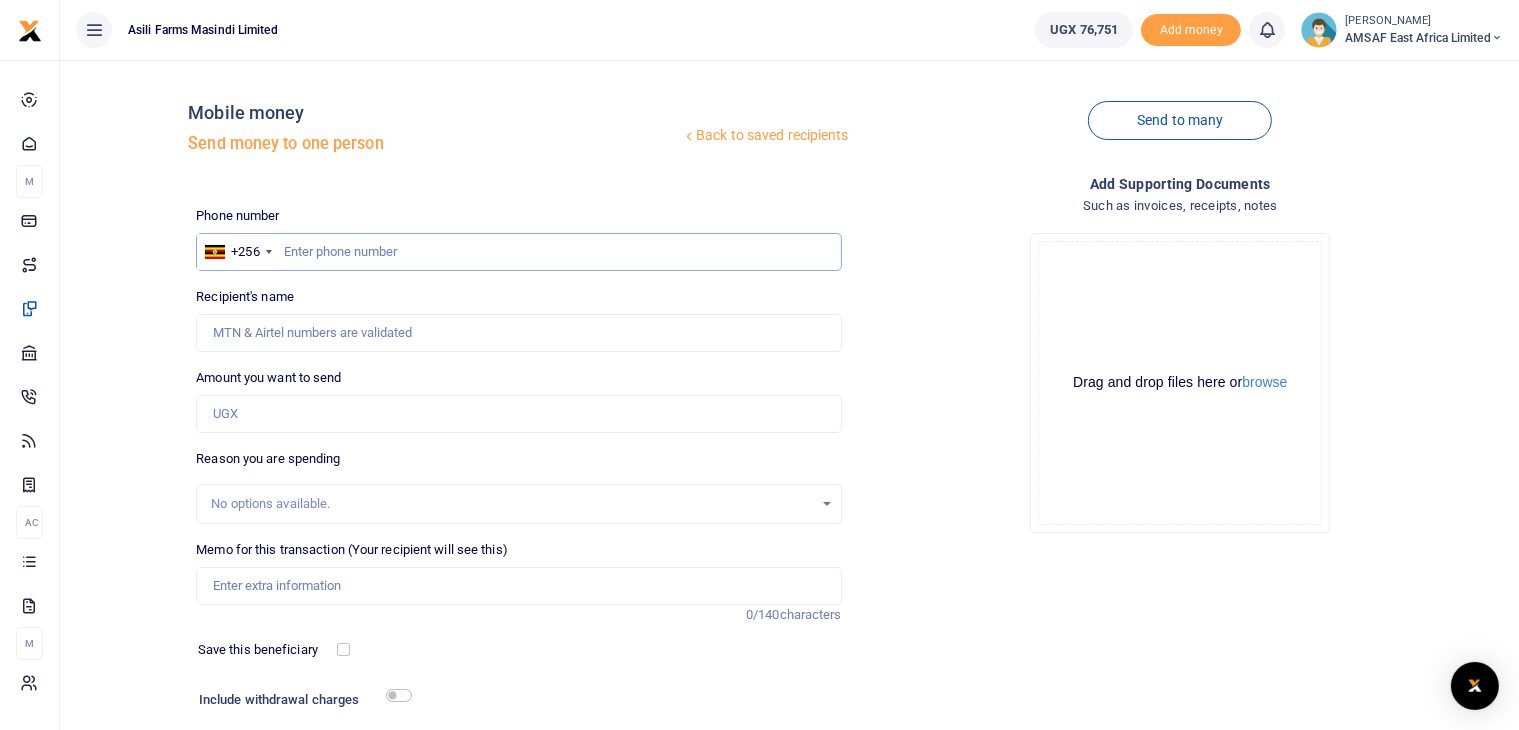 click at bounding box center (518, 252) 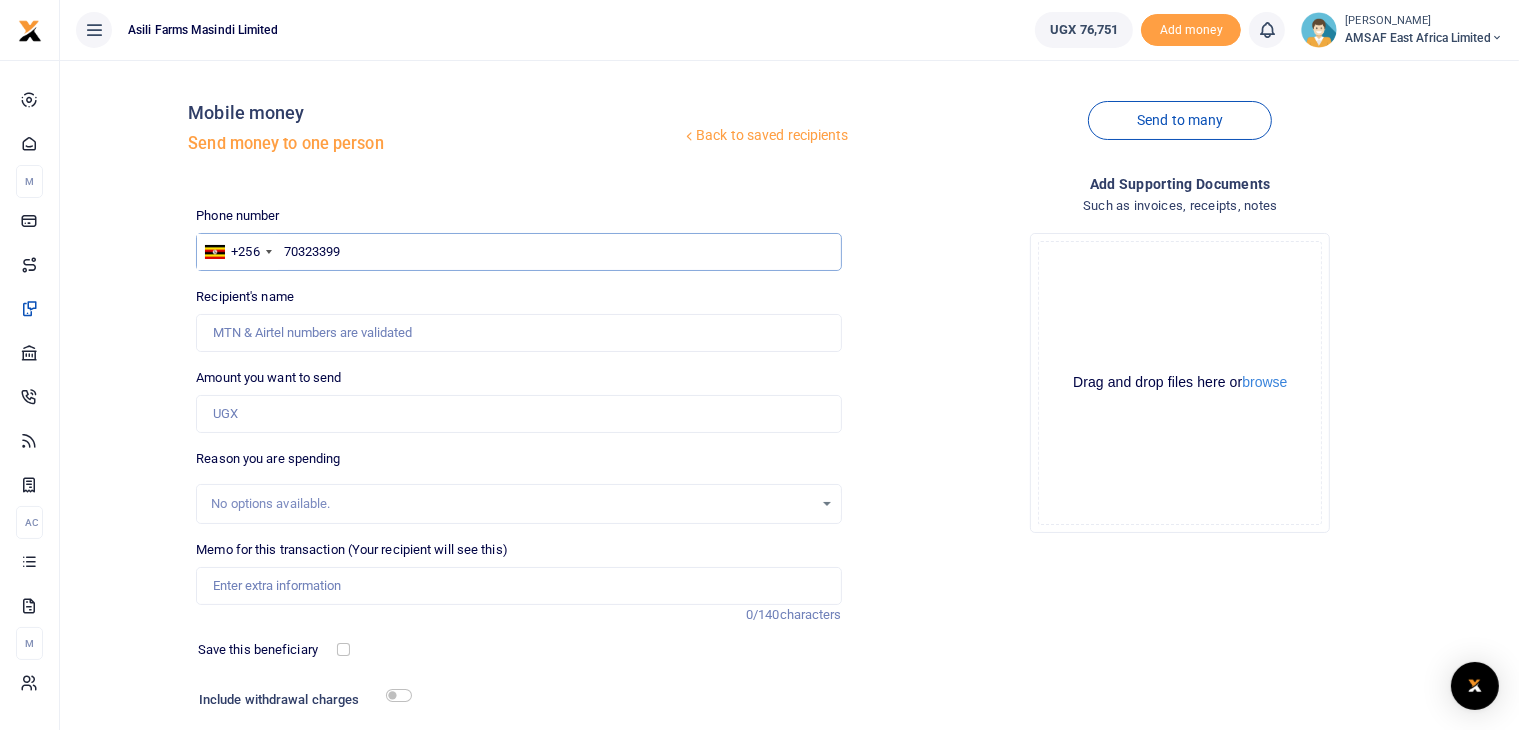type on "703233991" 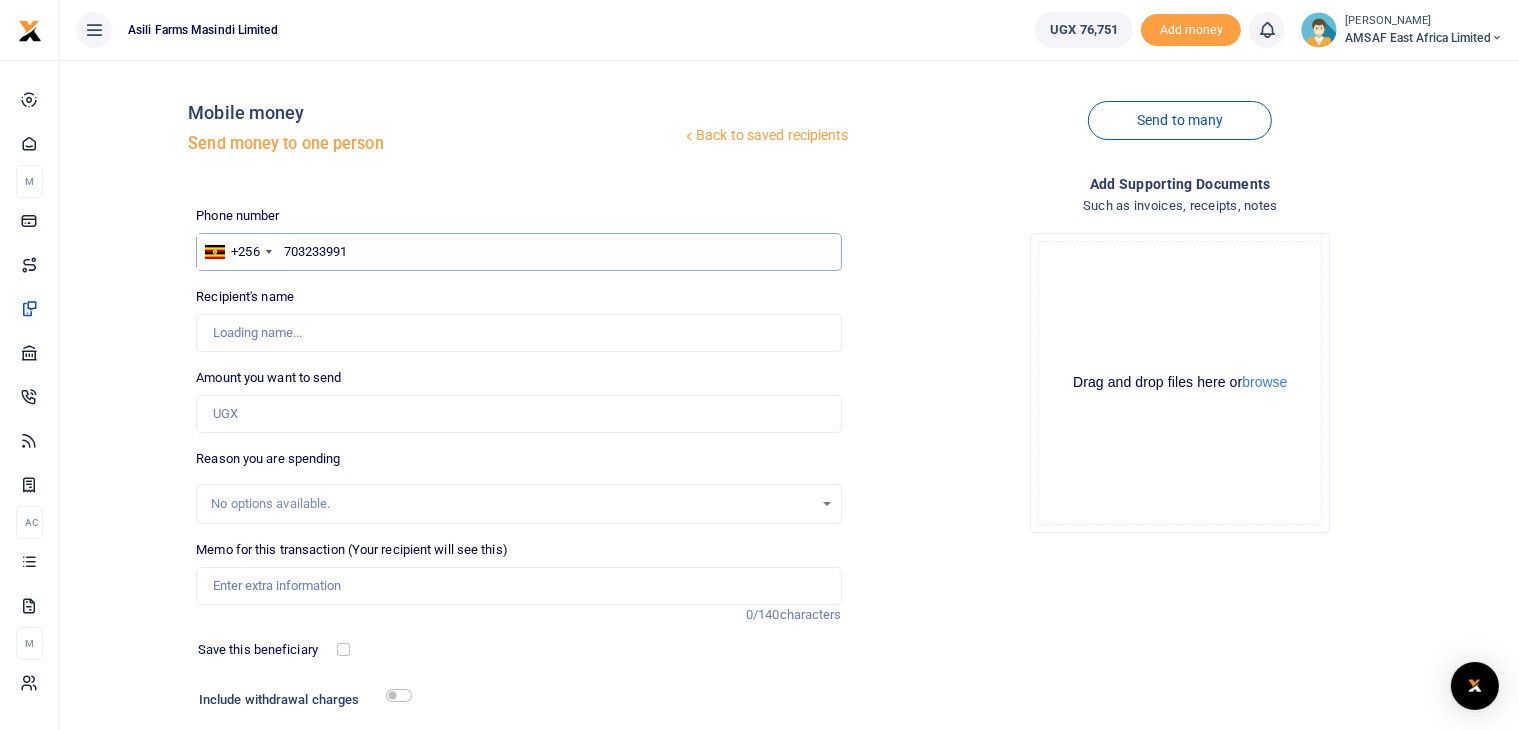 type on "[PERSON_NAME]" 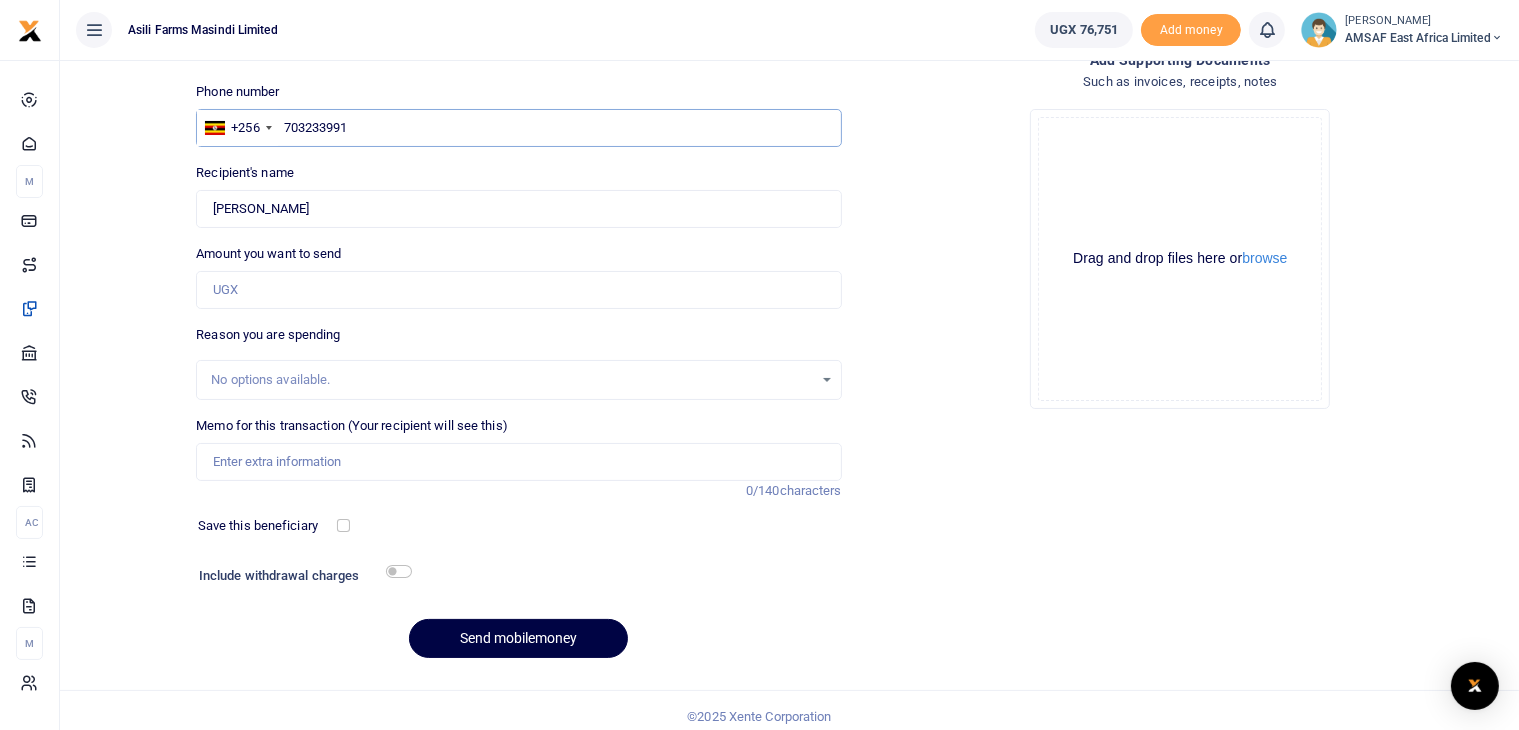 scroll, scrollTop: 136, scrollLeft: 0, axis: vertical 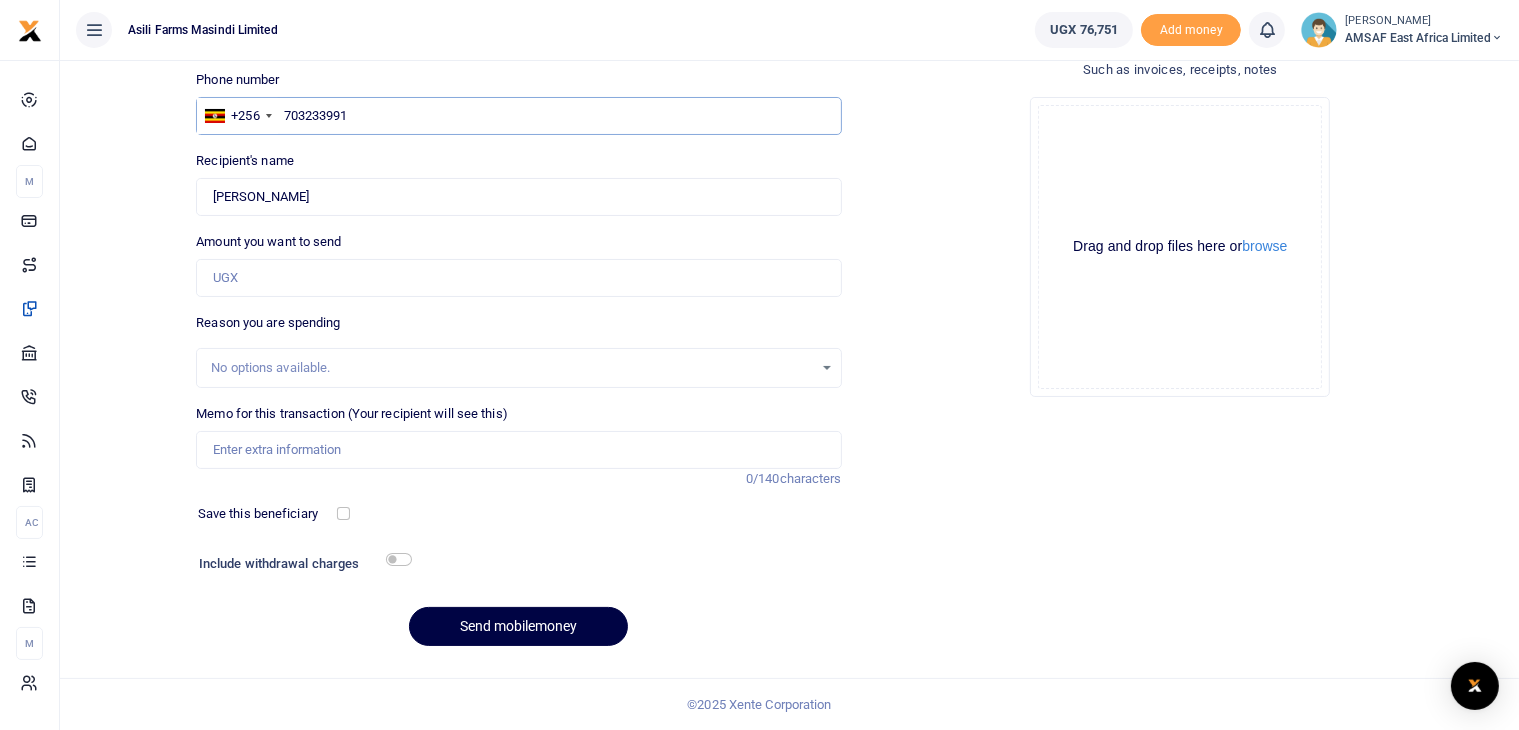 type on "703233991" 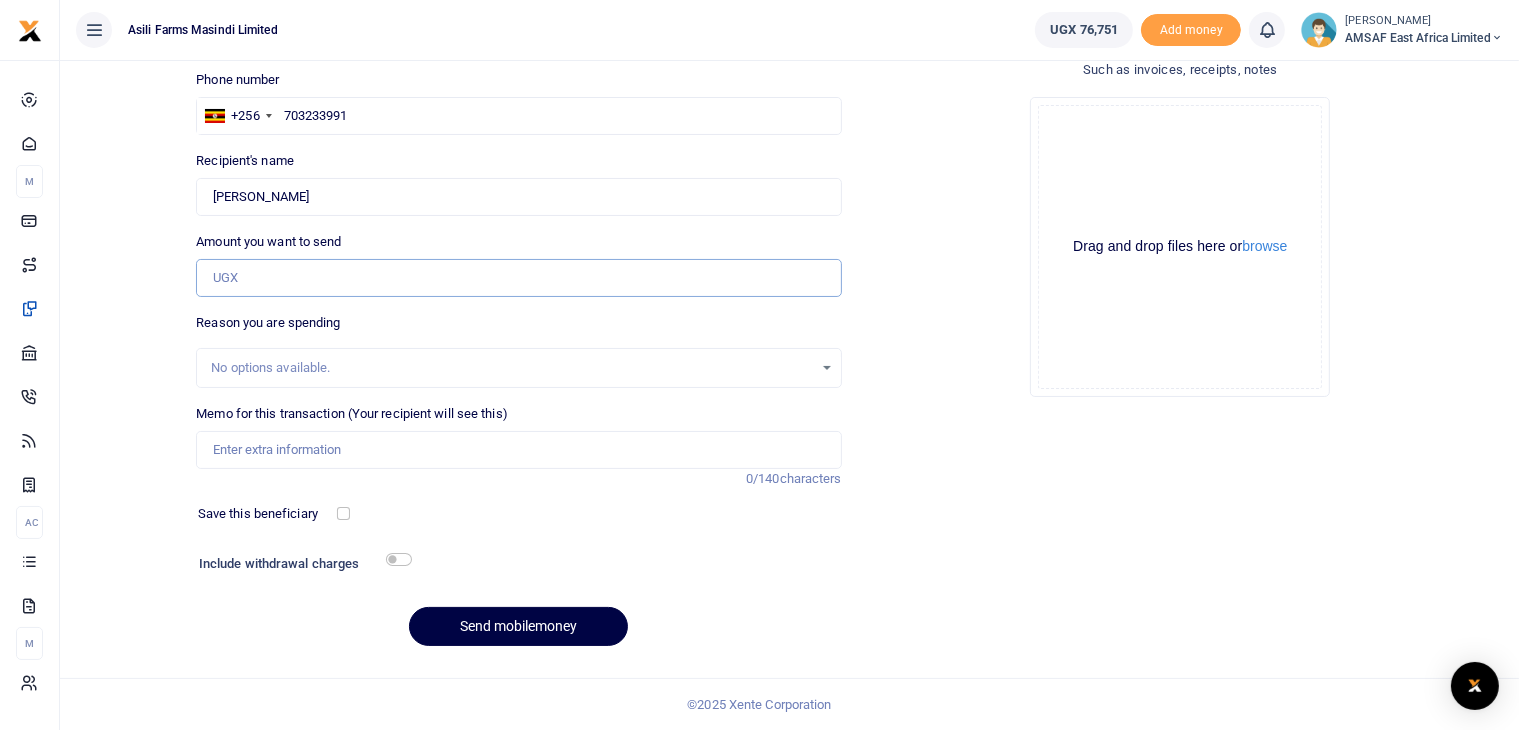 click on "Amount you want to send" at bounding box center [518, 278] 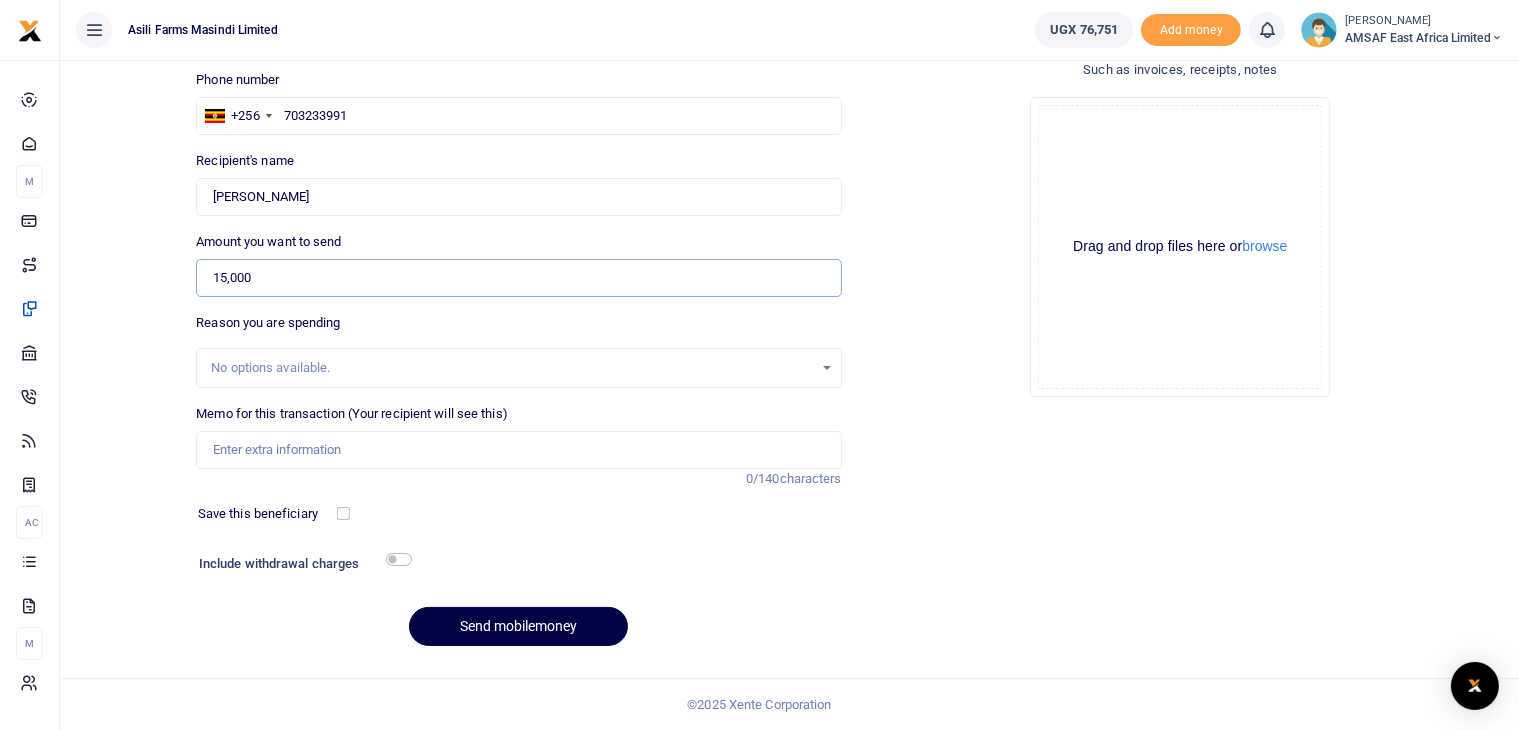 type on "15,000" 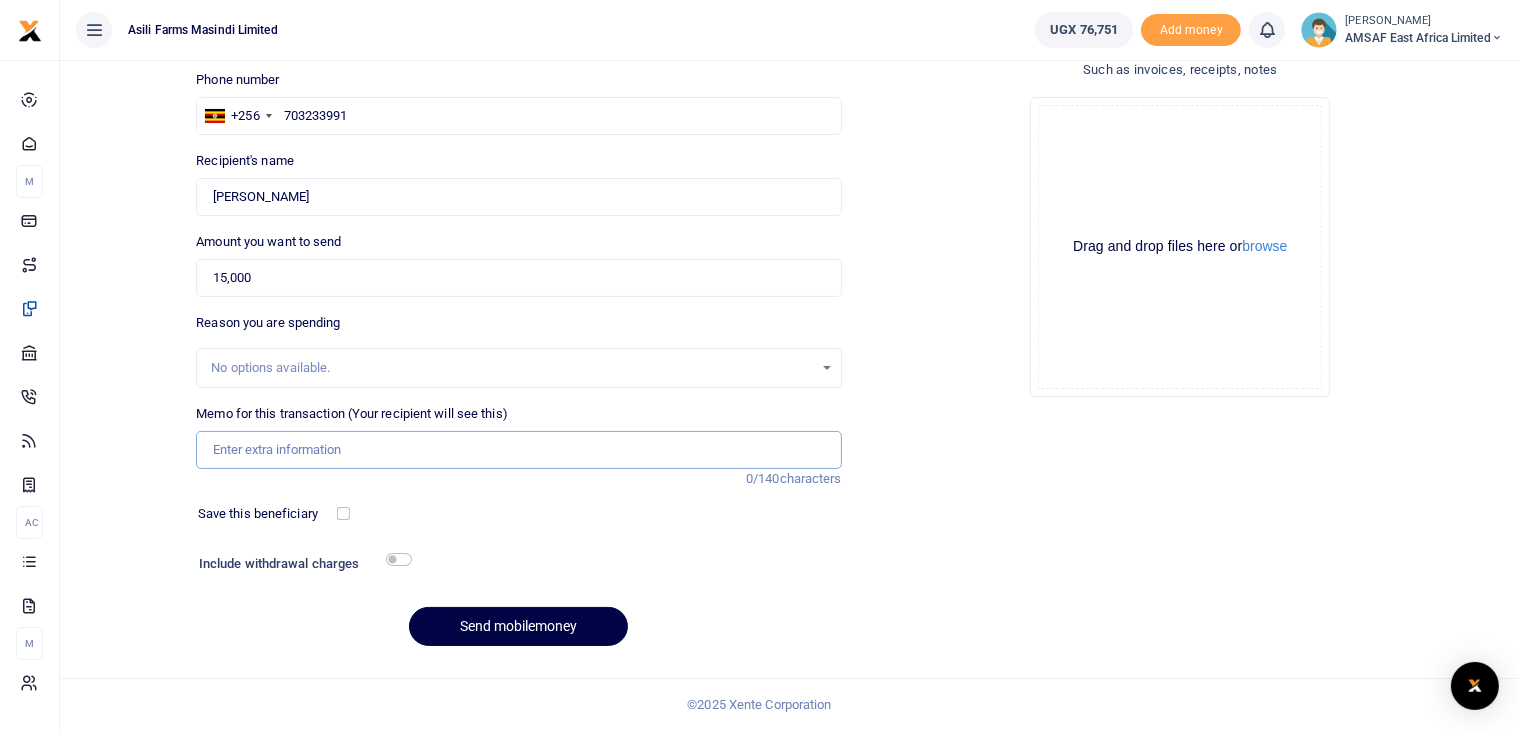 click on "Memo for this transaction (Your recipient will see this)" at bounding box center [518, 450] 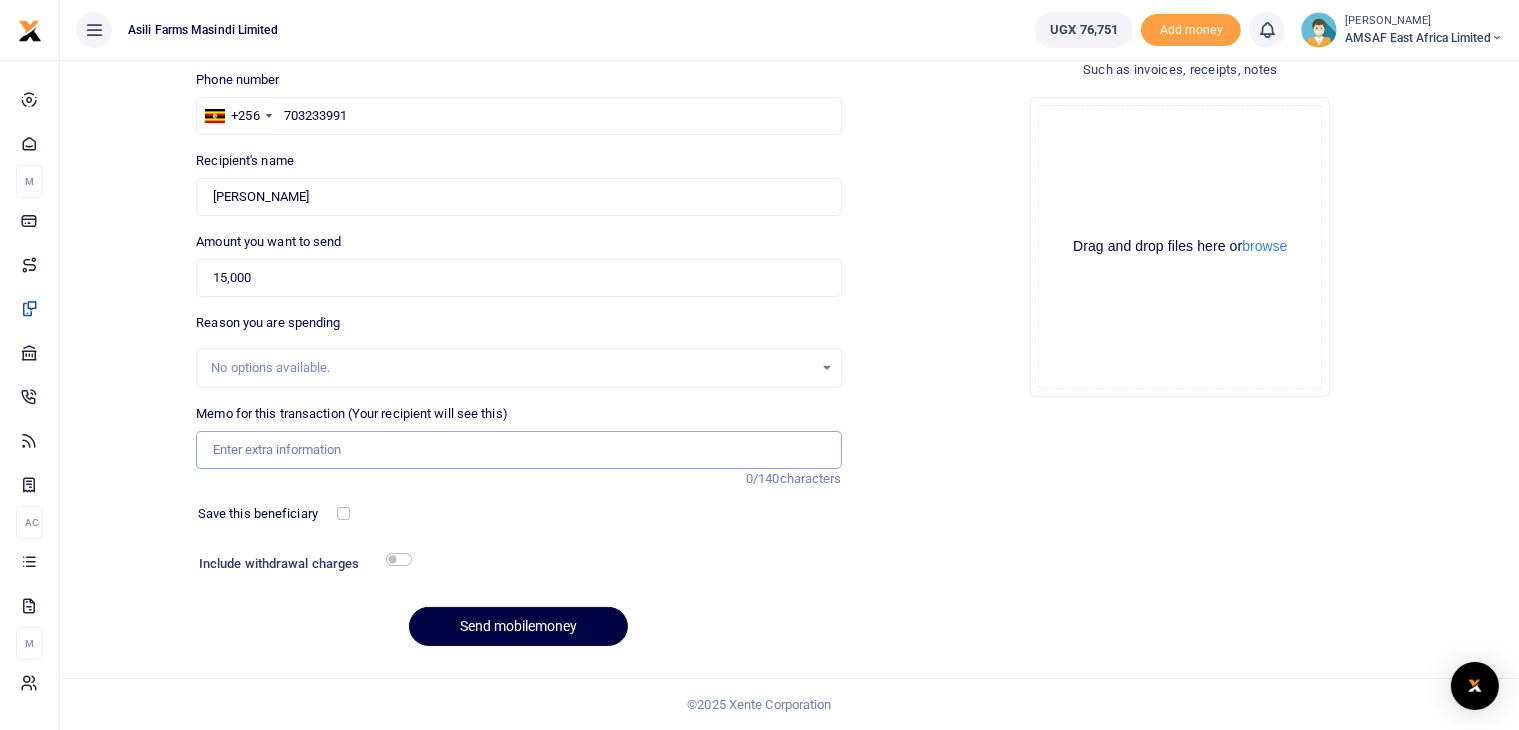 click on "Memo for this transaction (Your recipient will see this)" at bounding box center (518, 450) 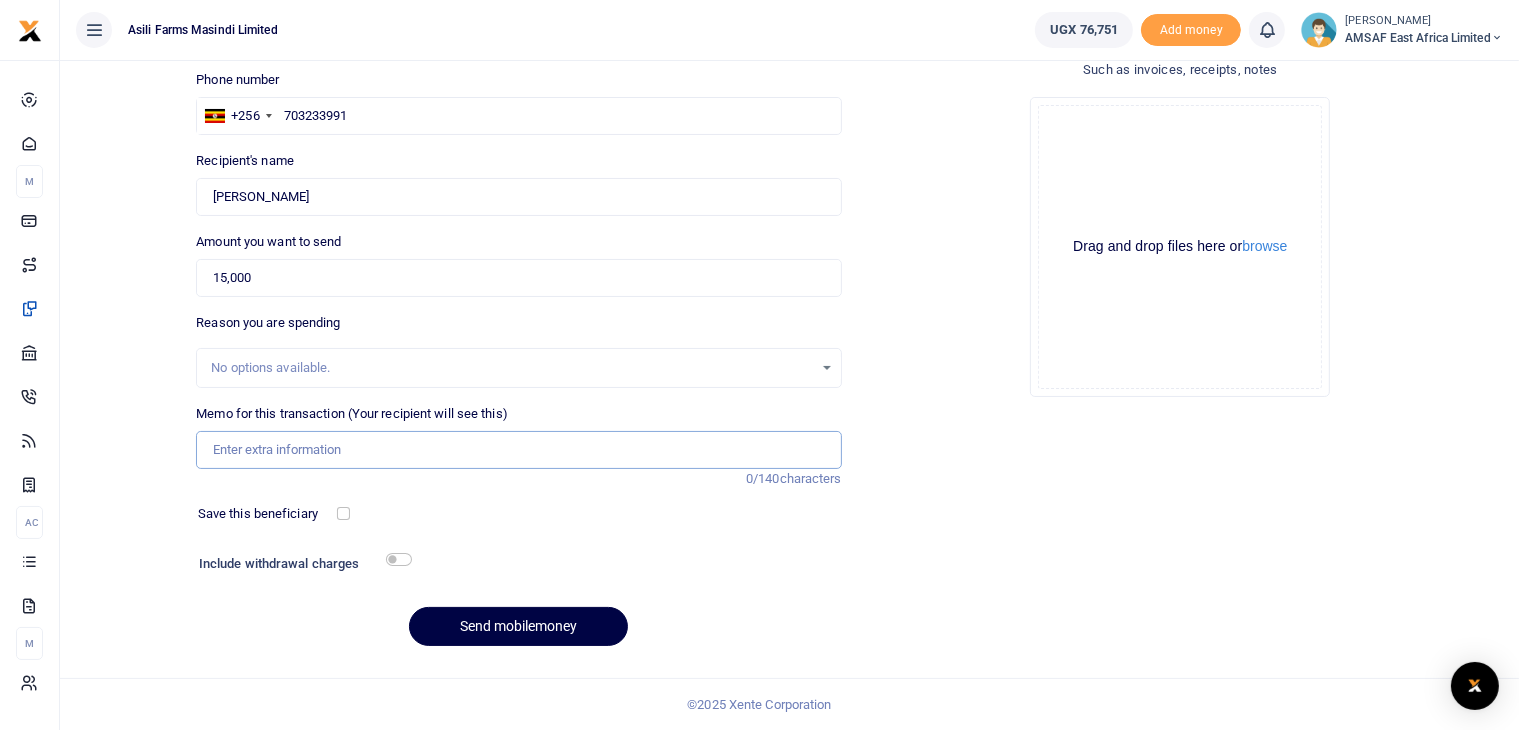 click on "Memo for this transaction (Your recipient will see this)" at bounding box center (518, 450) 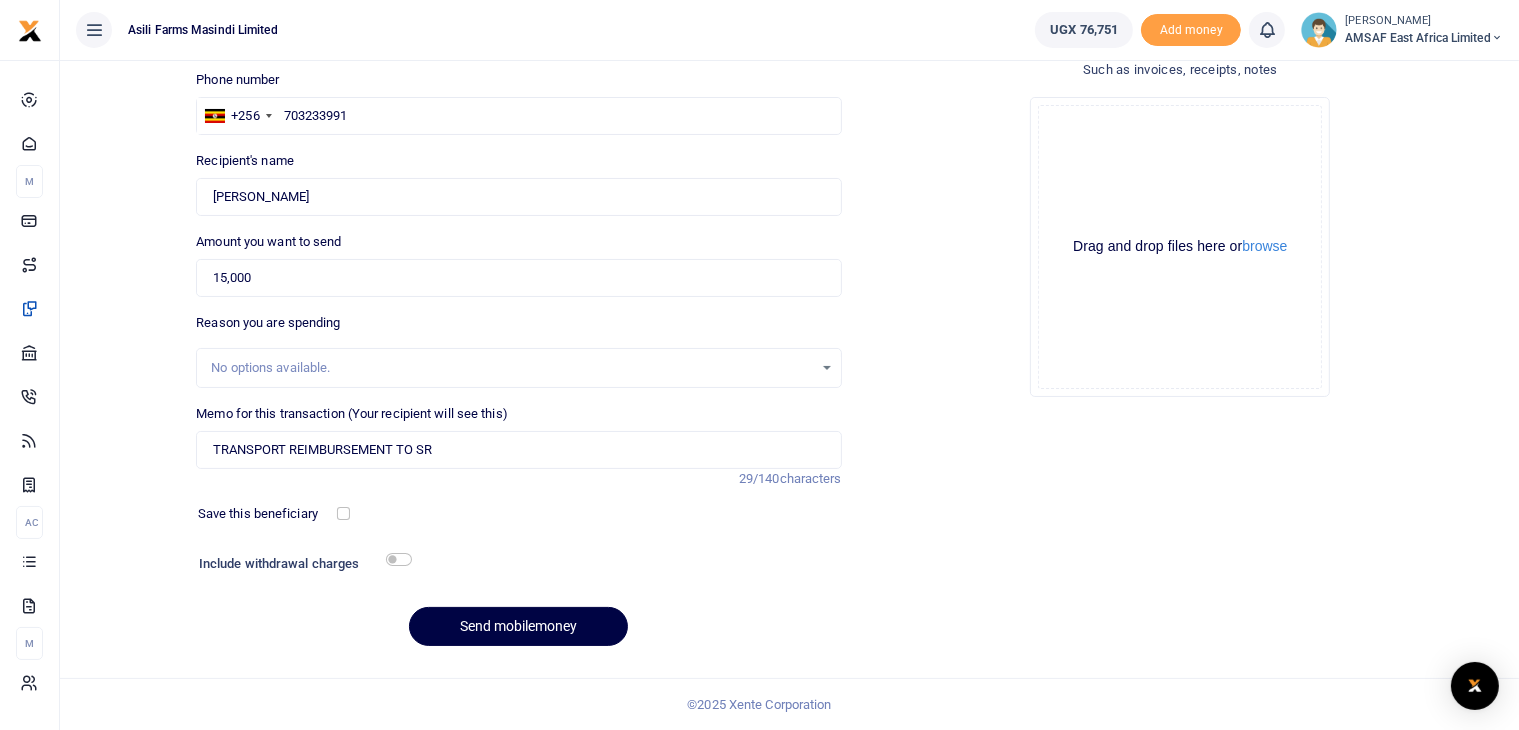 click on "Memo for this transaction (Your recipient will see this)
TRANSPORT REIMBURSEMENT TO SR
Reason is required.
29/140  characters" at bounding box center [518, 436] 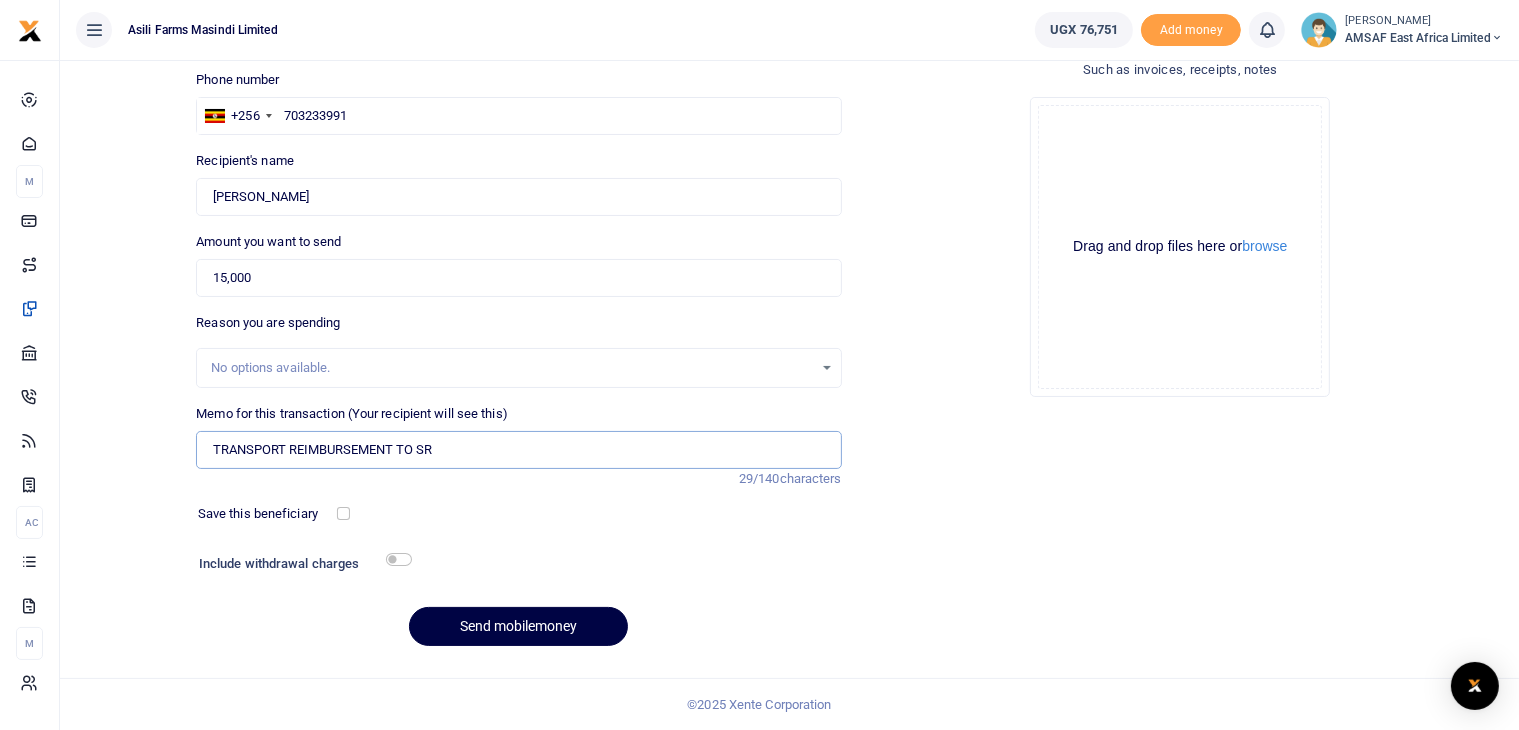 click on "TRANSPORT REIMBURSEMENT TO SR" at bounding box center [518, 450] 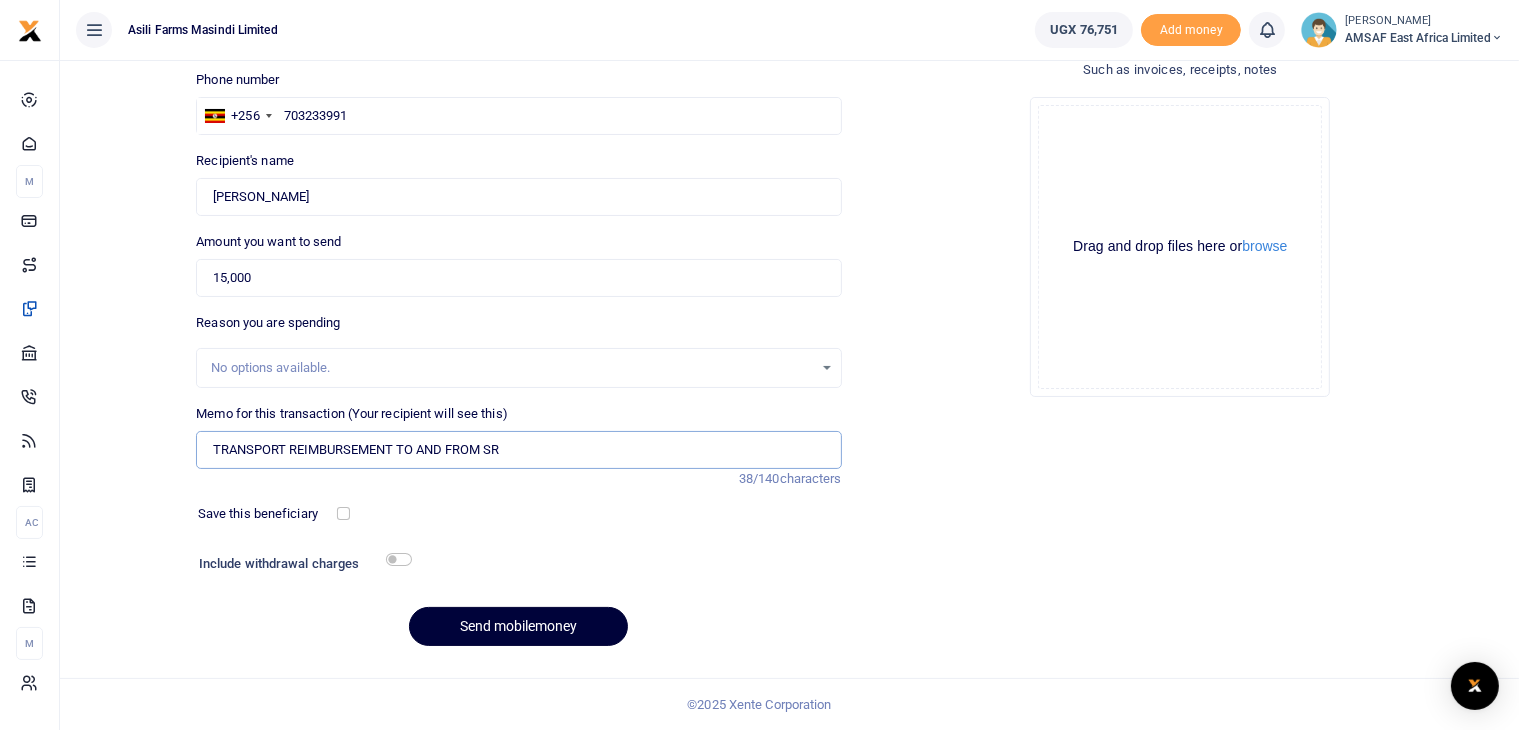type on "TRANSPORT REIMBURSEMENT TO AND FROM SR" 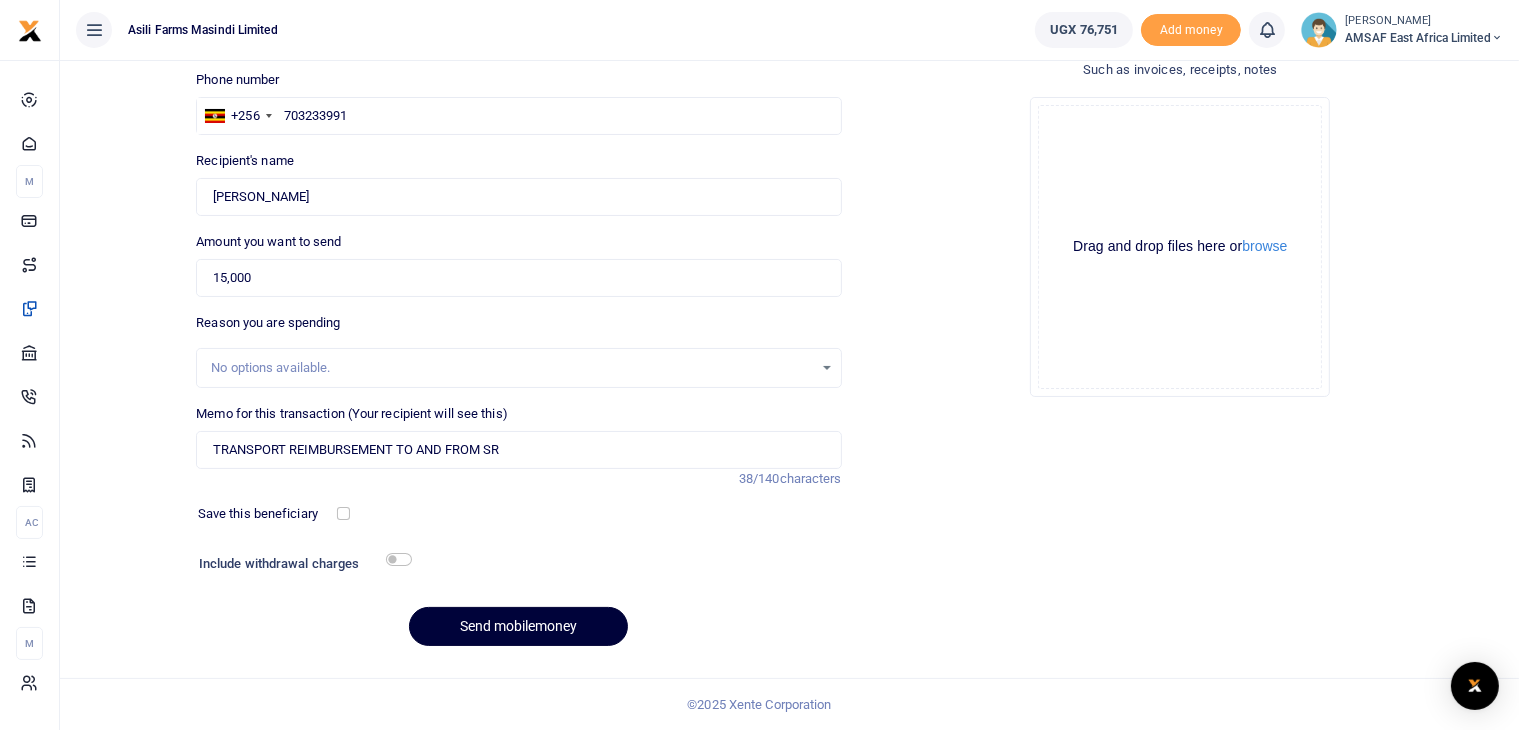 click on "Send mobilemoney" at bounding box center (518, 626) 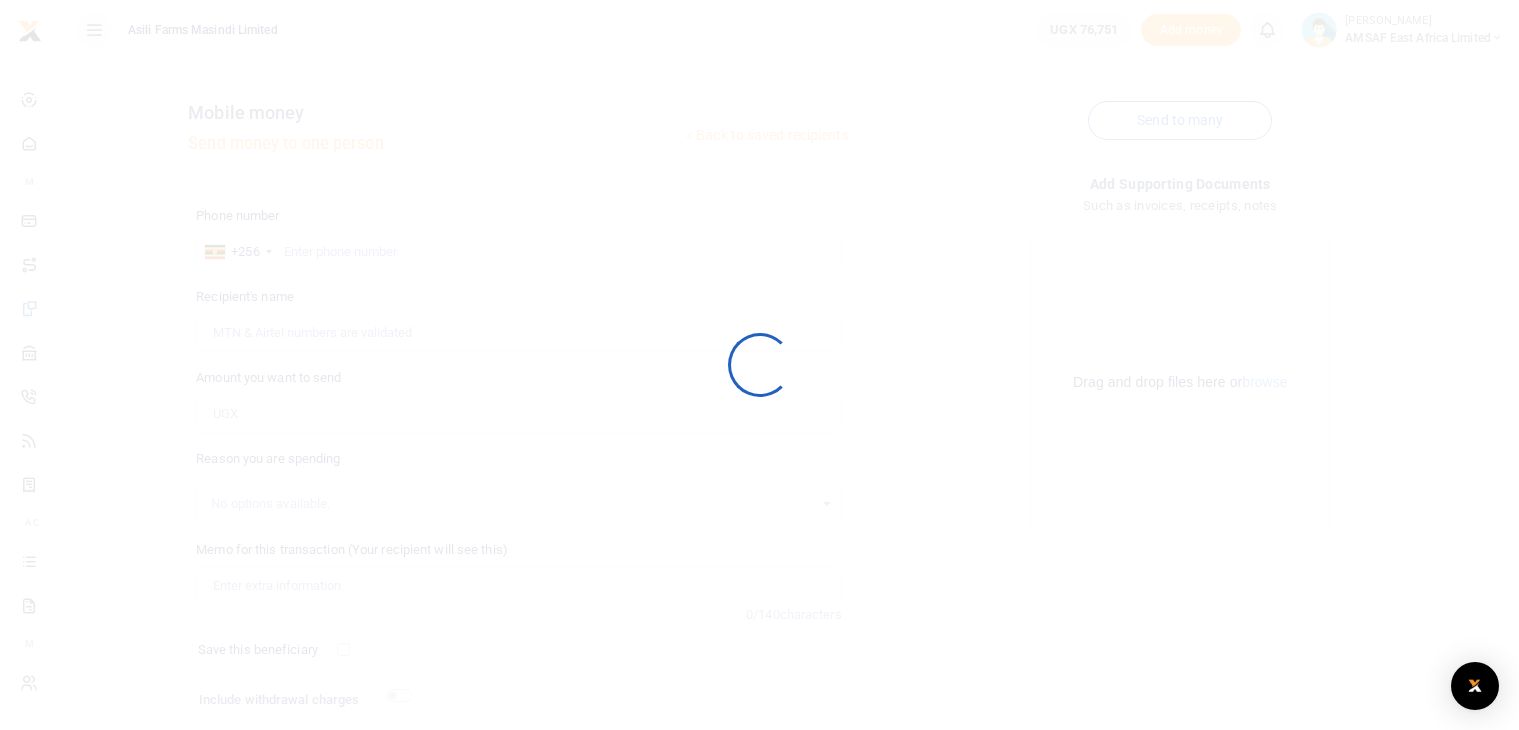 scroll, scrollTop: 135, scrollLeft: 0, axis: vertical 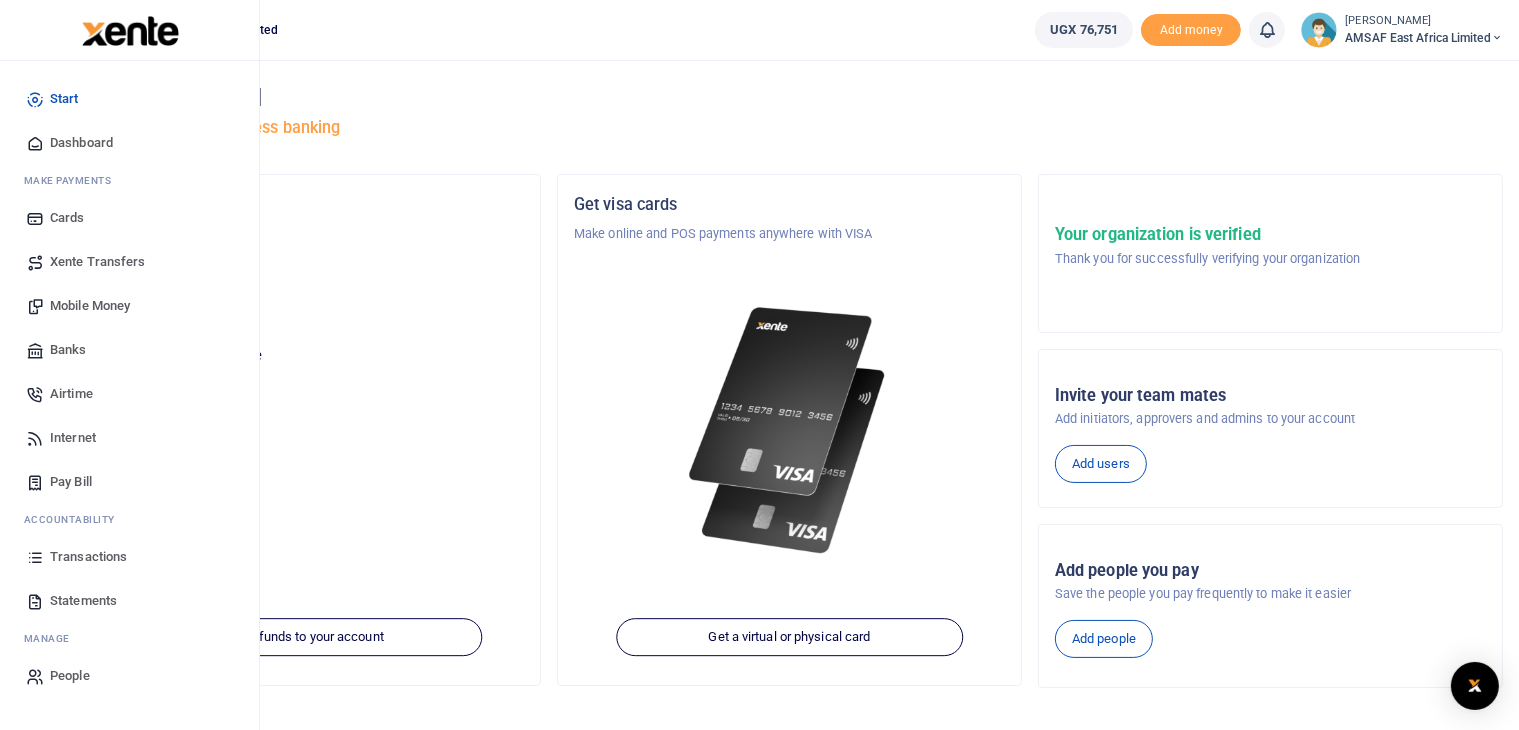 click on "Transactions" at bounding box center [88, 557] 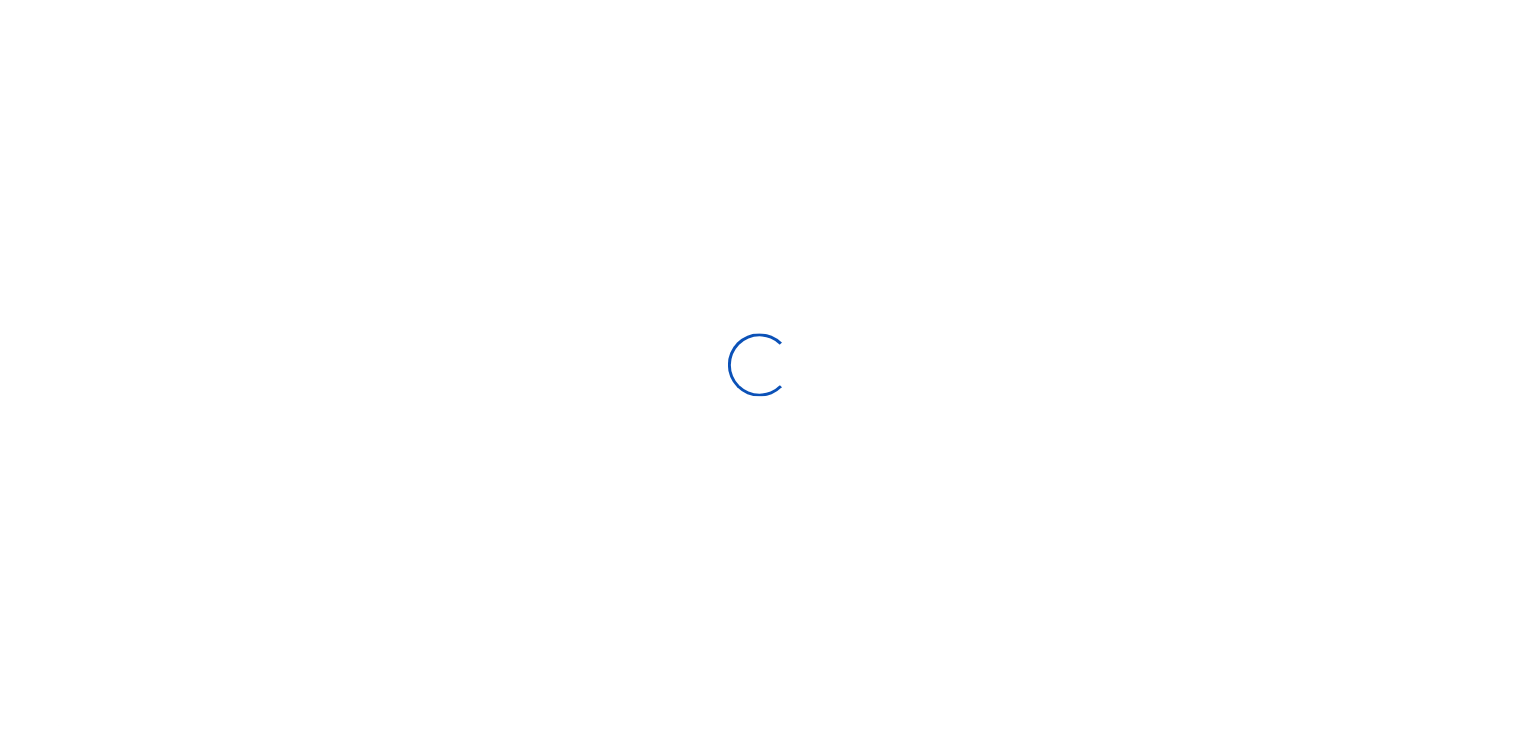 scroll, scrollTop: 0, scrollLeft: 0, axis: both 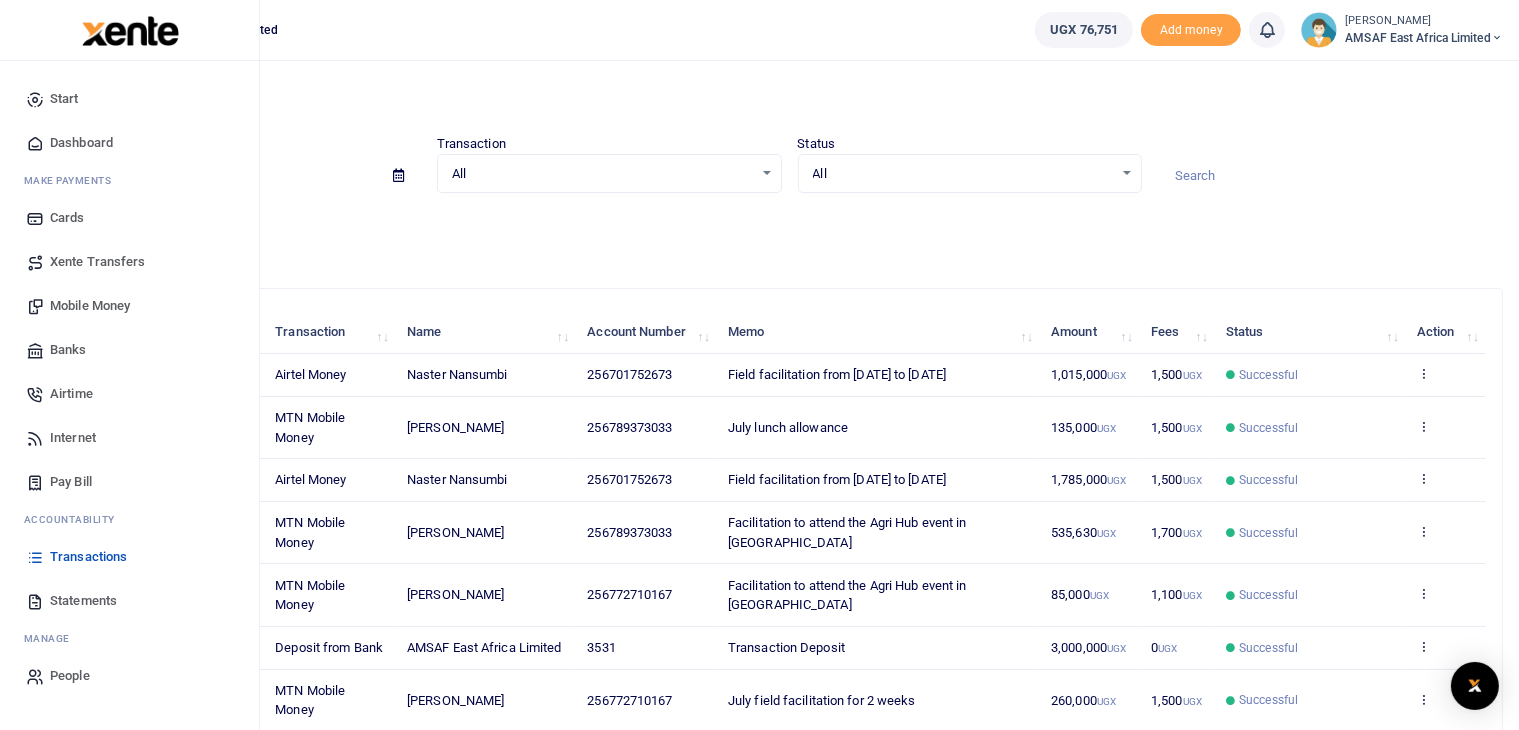 click on "Statements" at bounding box center (83, 601) 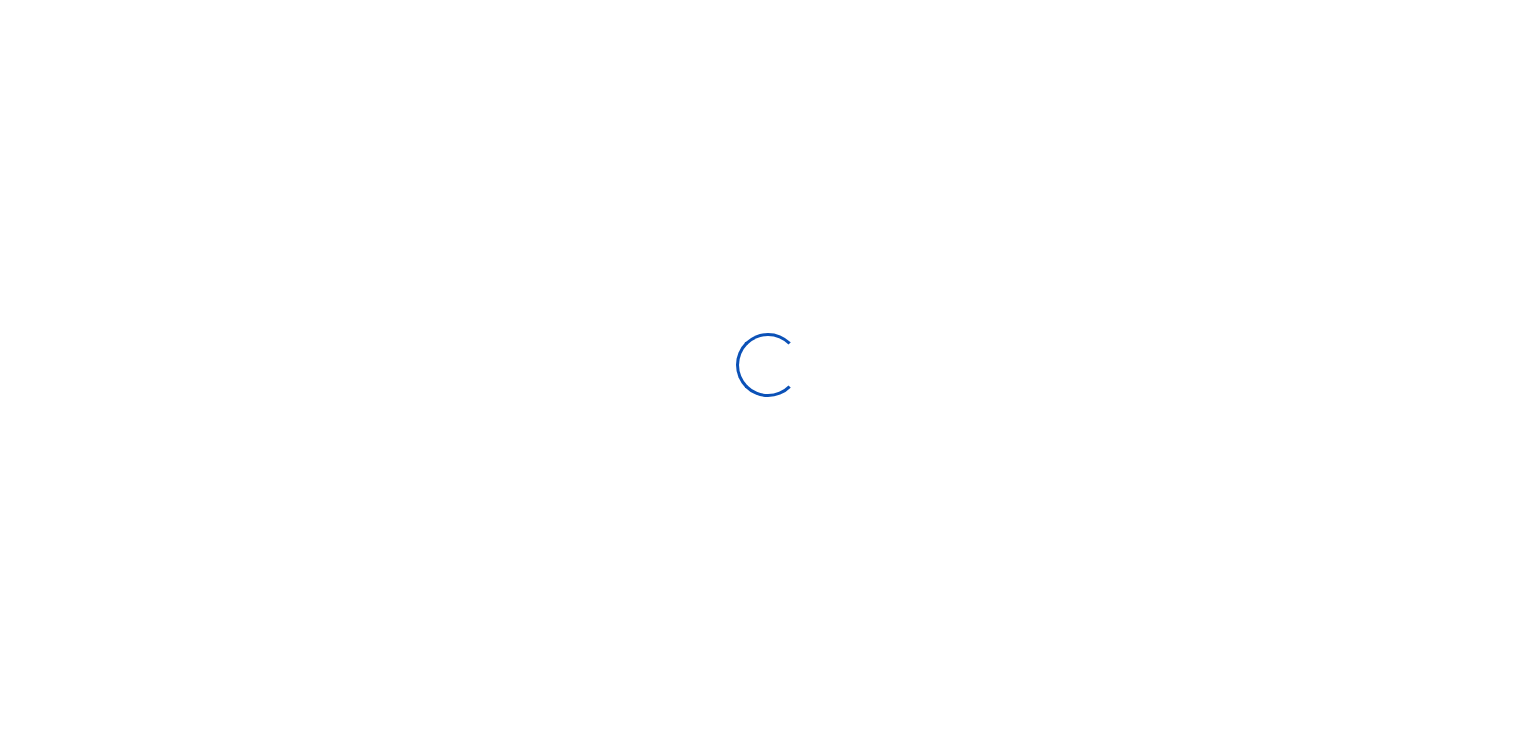 select on "ALL" 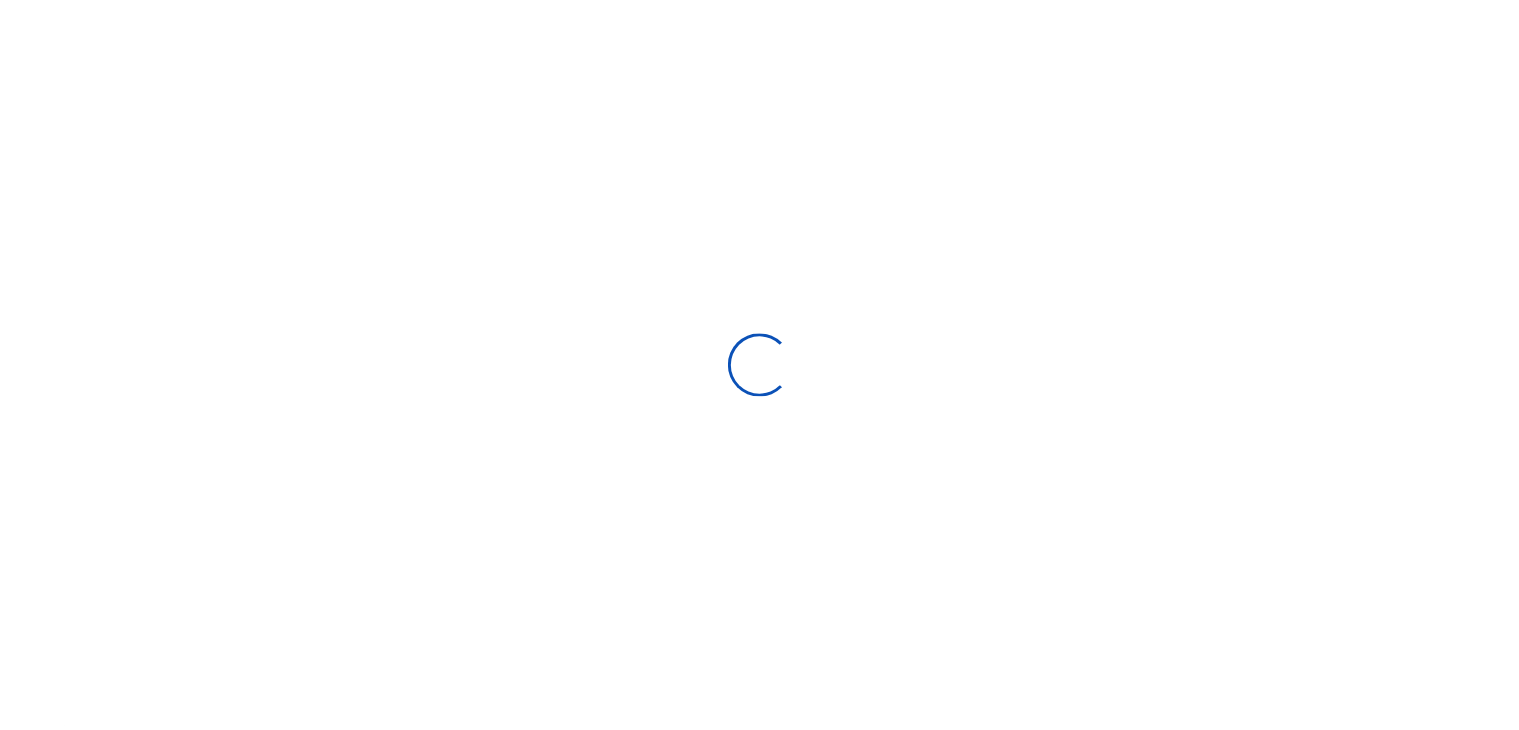 scroll, scrollTop: 0, scrollLeft: 0, axis: both 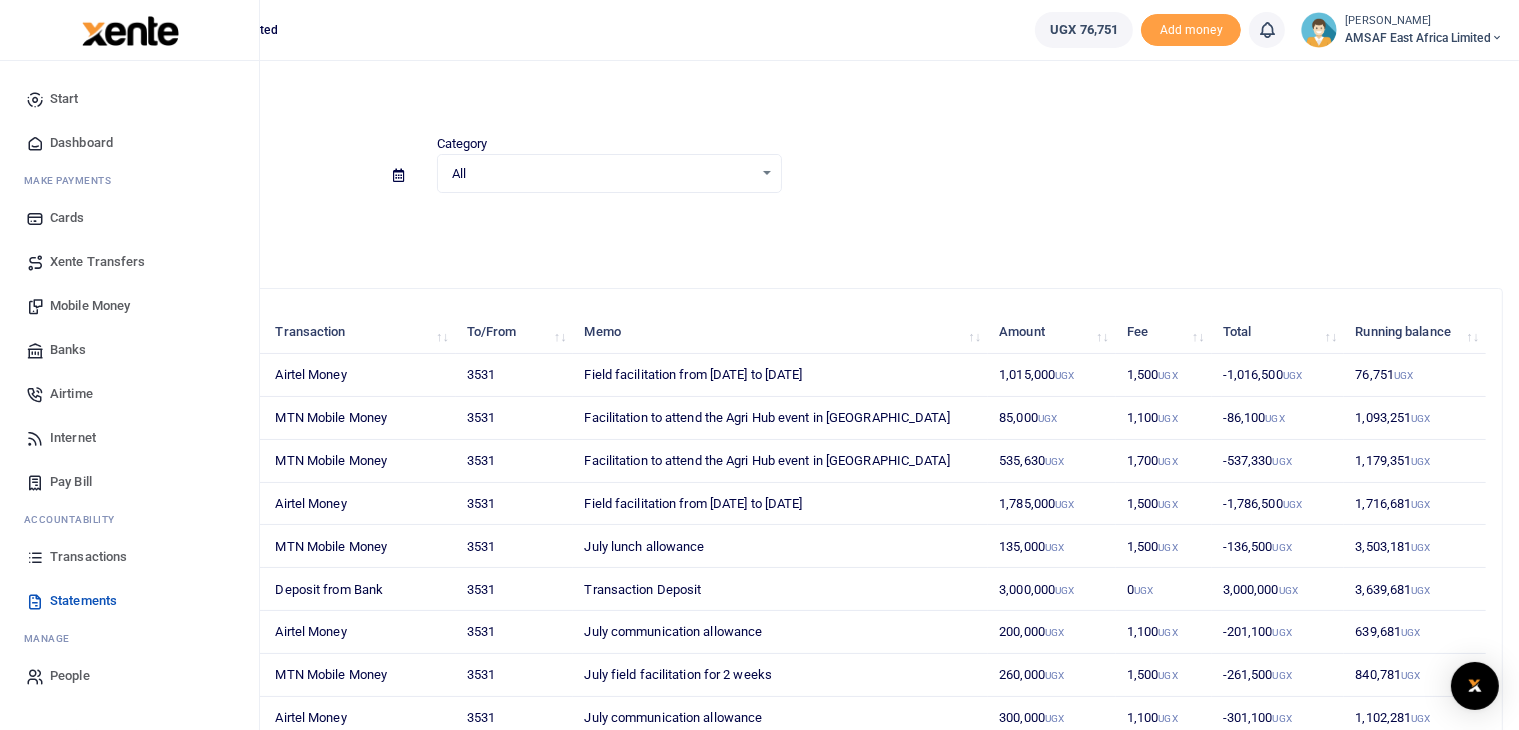 click on "Transactions" at bounding box center (88, 557) 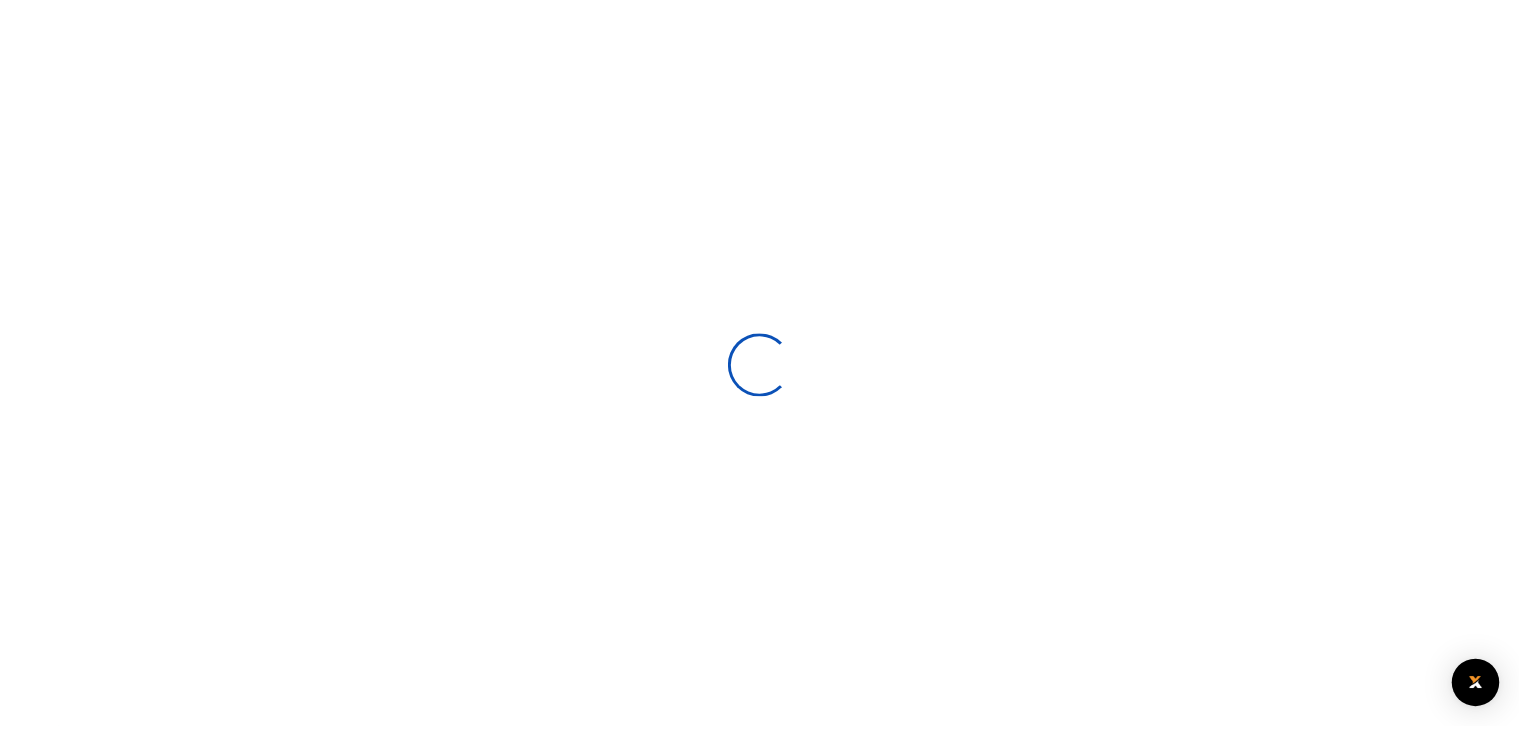 scroll, scrollTop: 0, scrollLeft: 0, axis: both 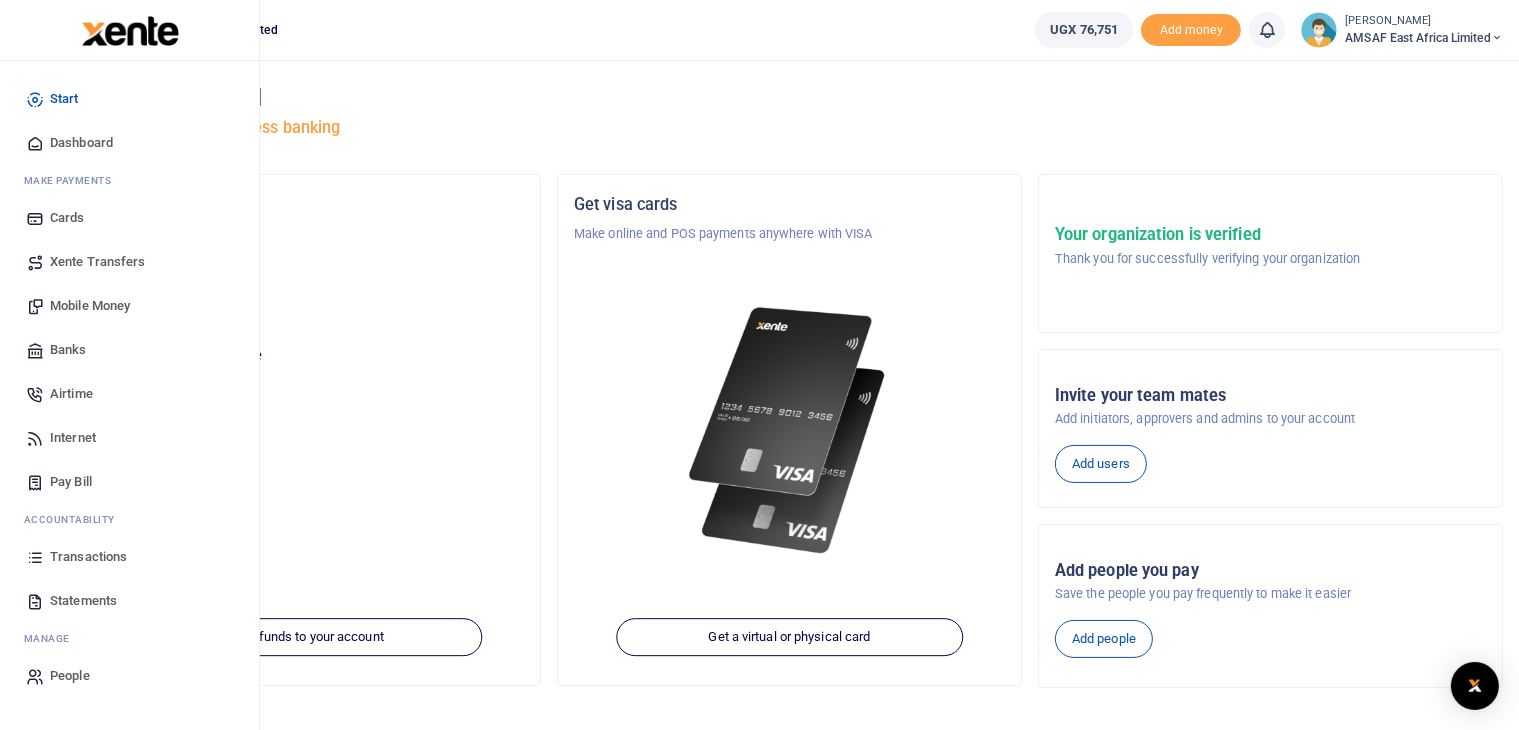 click on "Transactions" at bounding box center [88, 557] 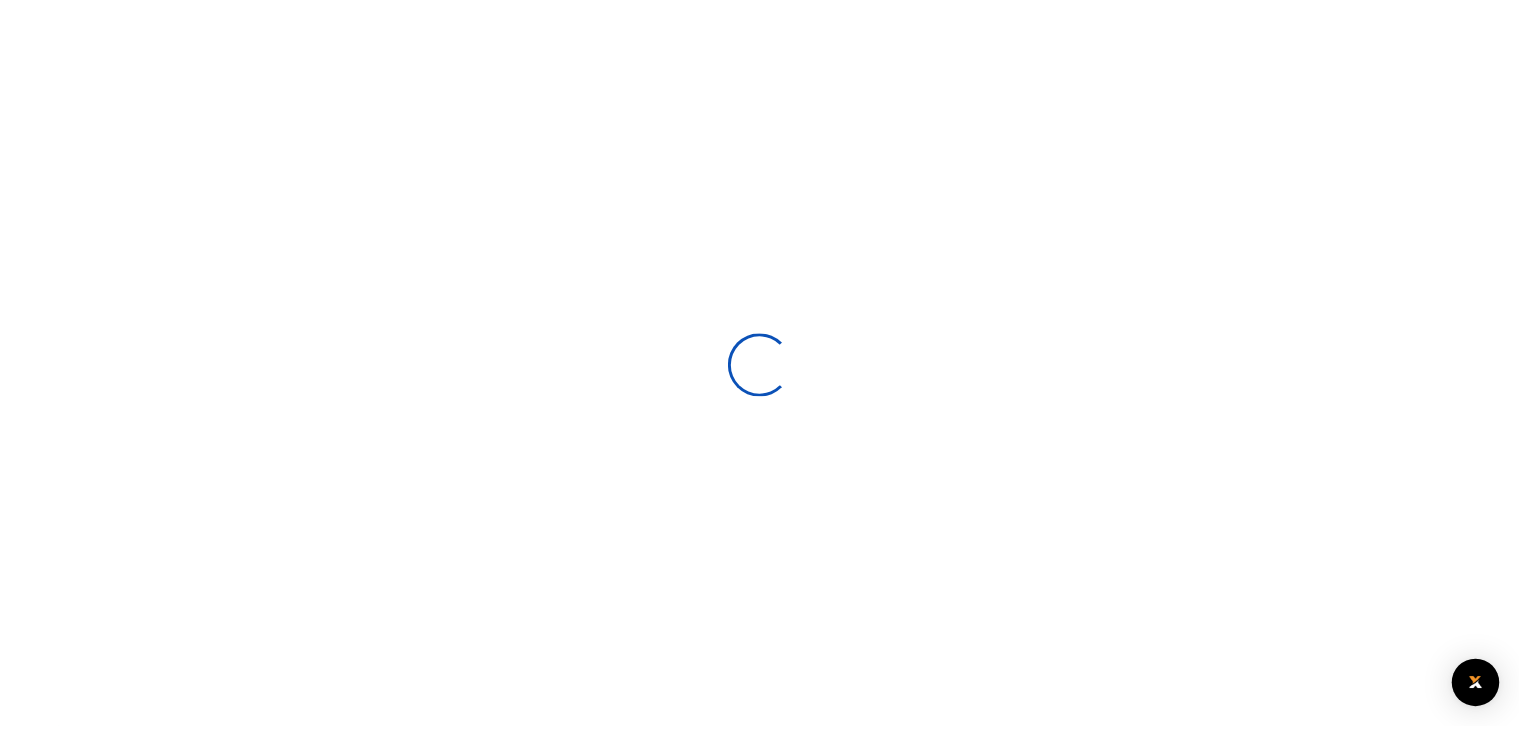 scroll, scrollTop: 0, scrollLeft: 0, axis: both 